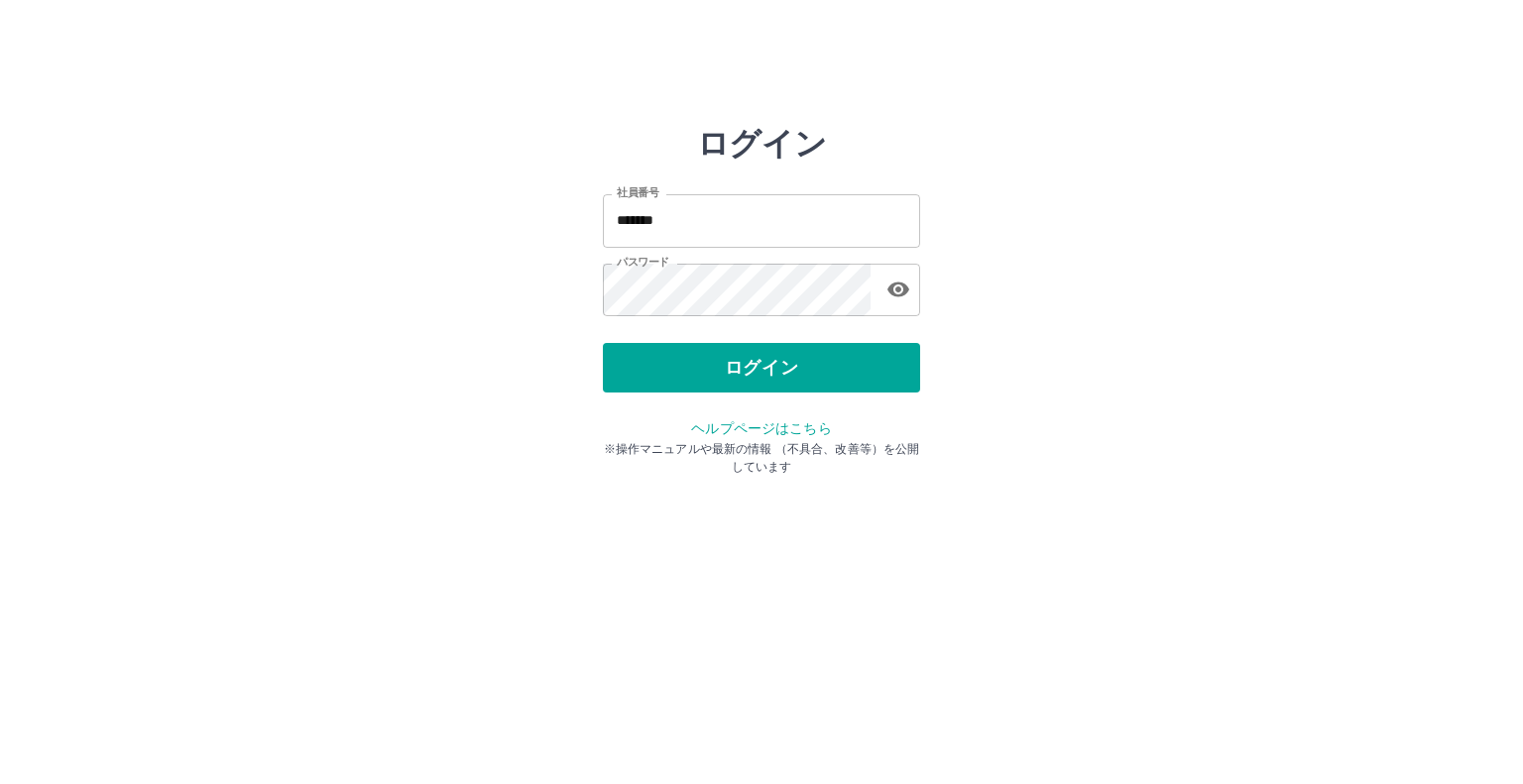 scroll, scrollTop: 0, scrollLeft: 0, axis: both 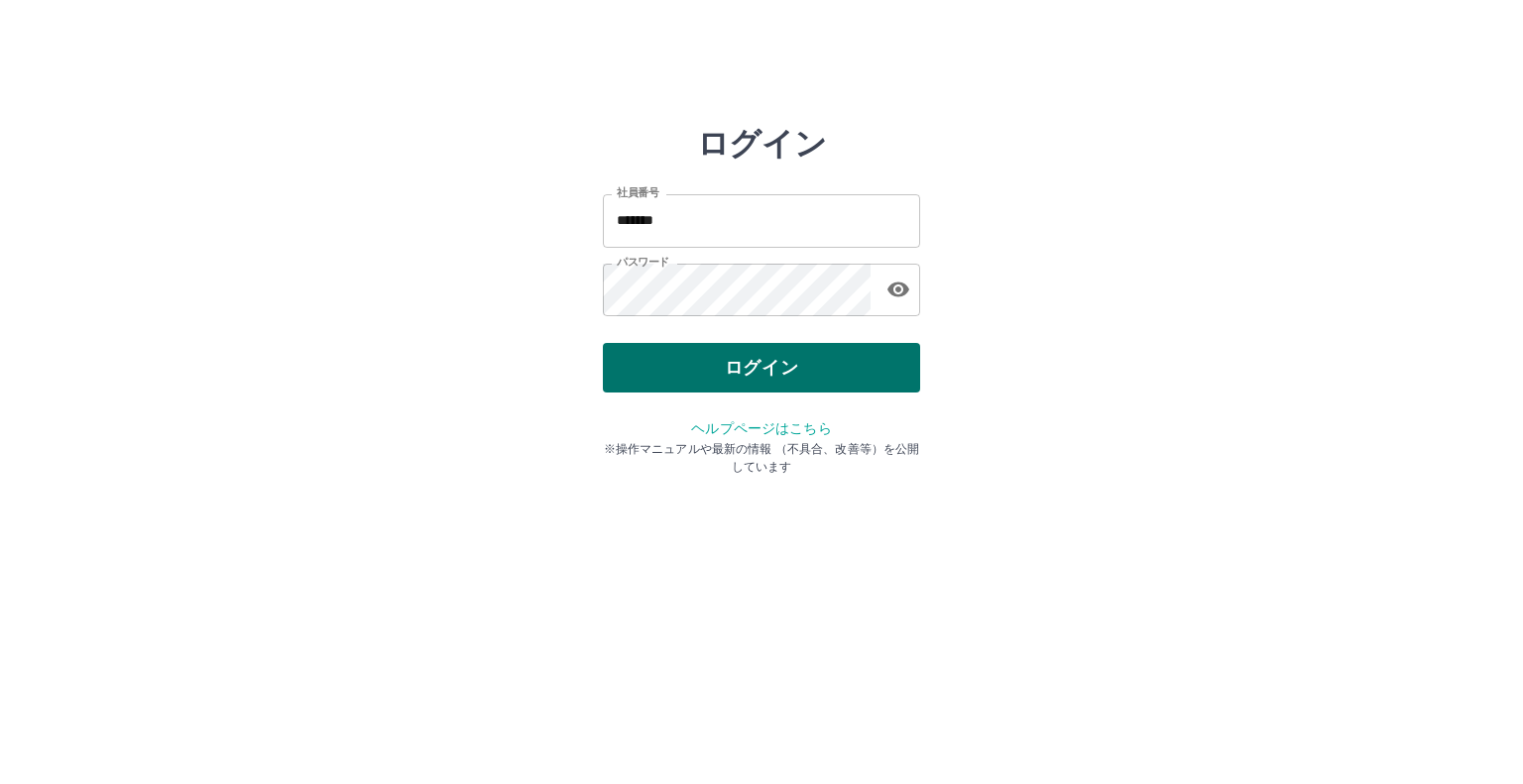 click on "ログイン" at bounding box center [762, 368] 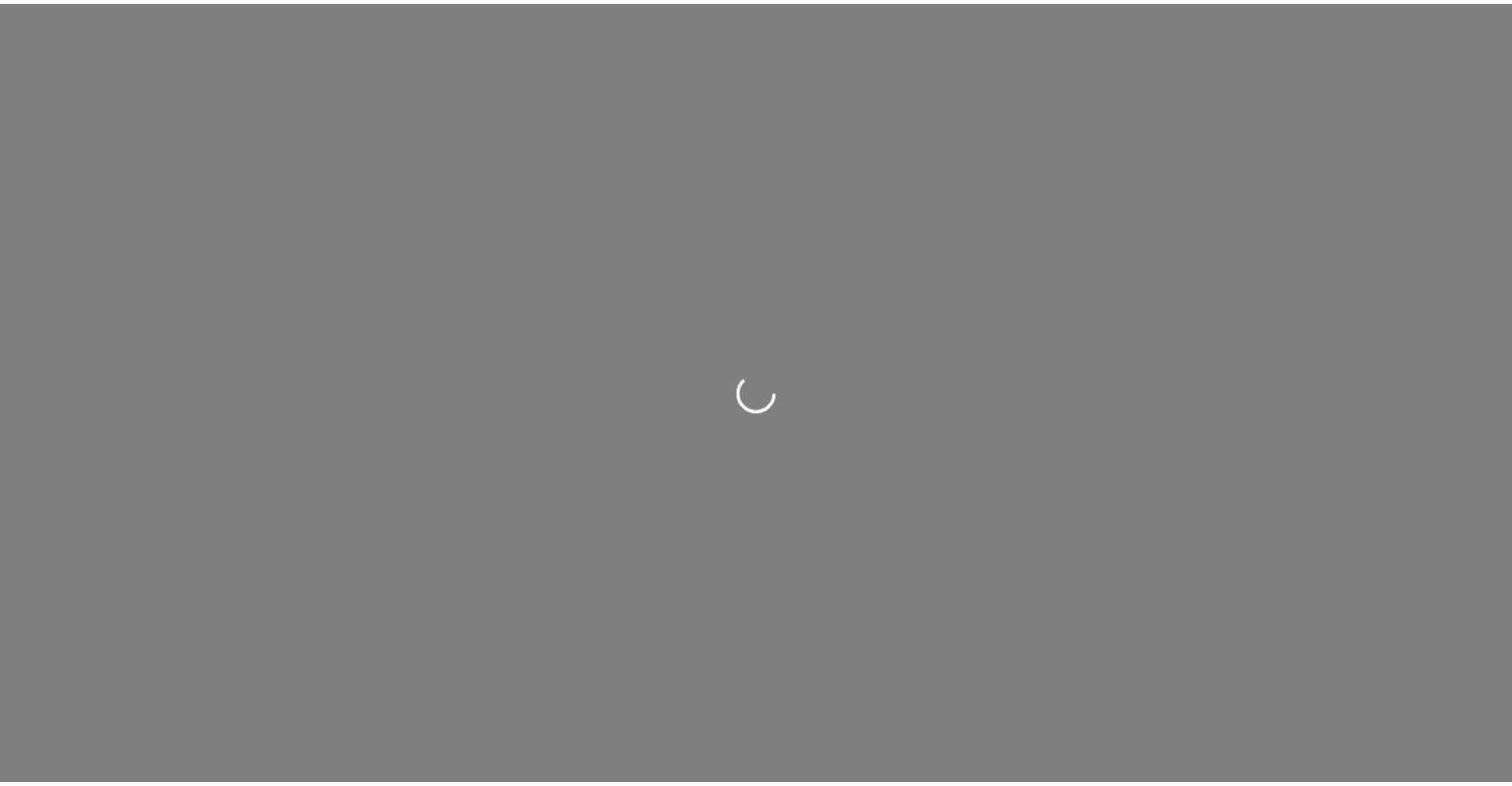 scroll, scrollTop: 0, scrollLeft: 0, axis: both 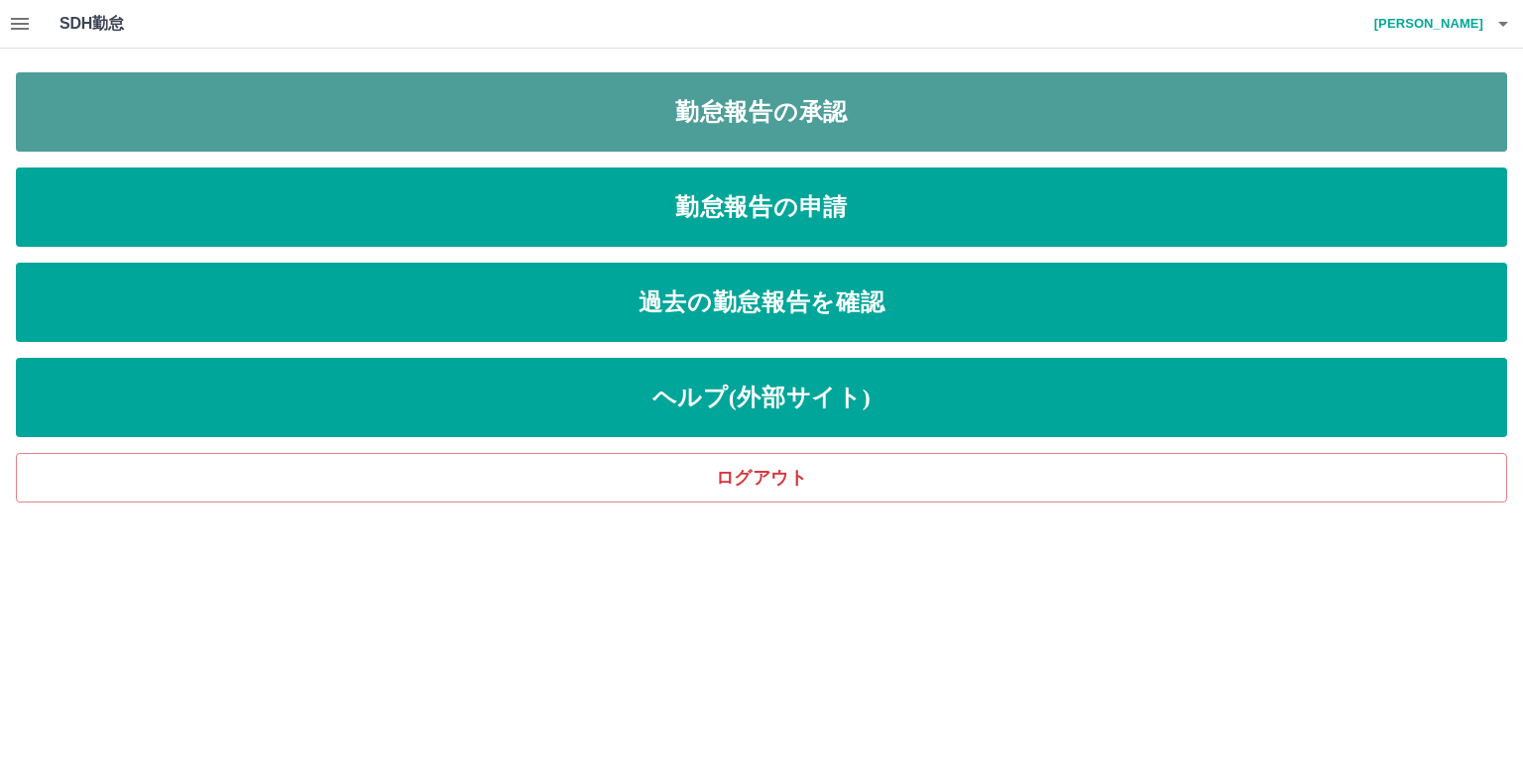 click on "勤怠報告の承認" at bounding box center [762, 112] 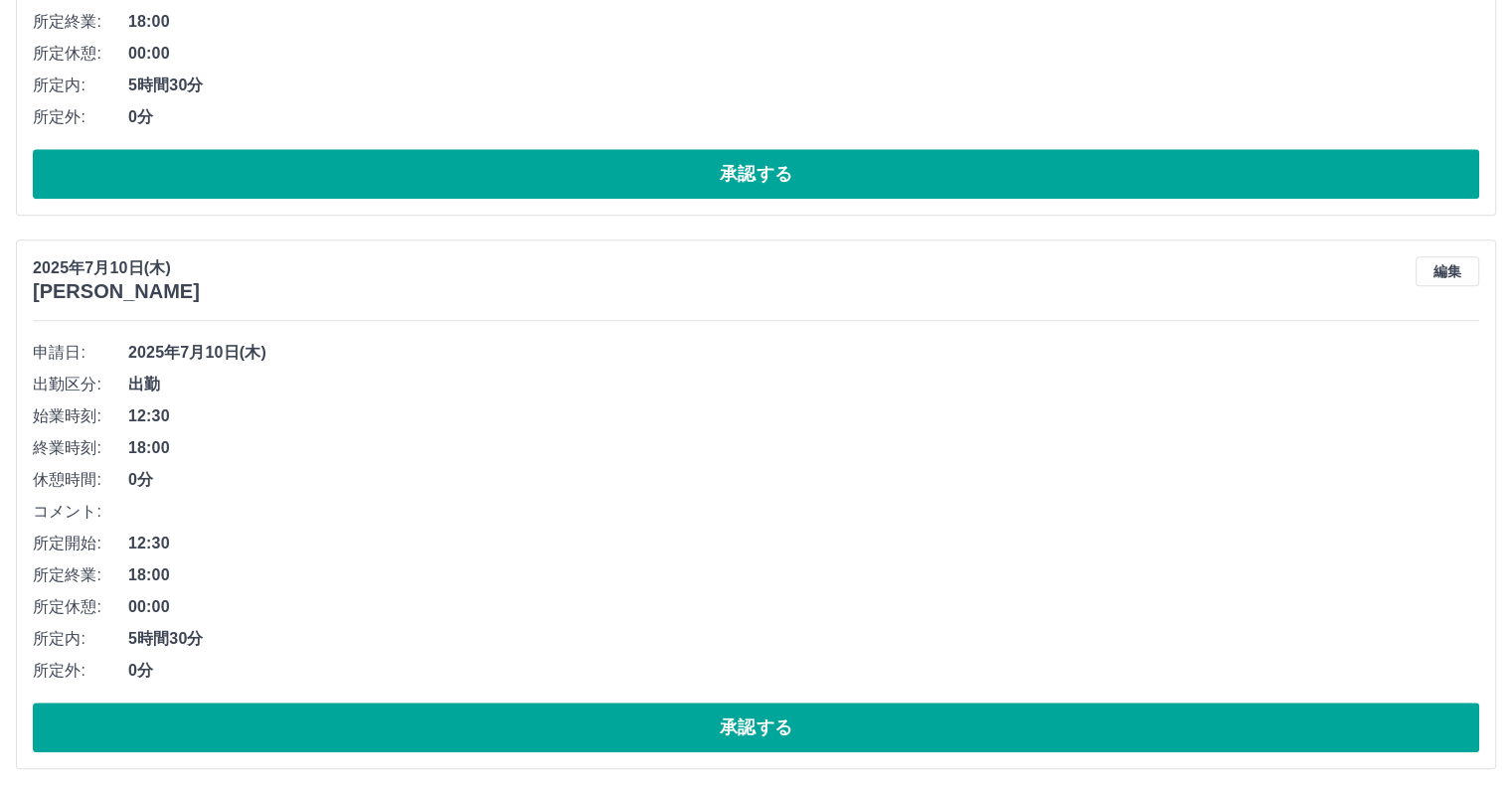 scroll, scrollTop: 1904, scrollLeft: 0, axis: vertical 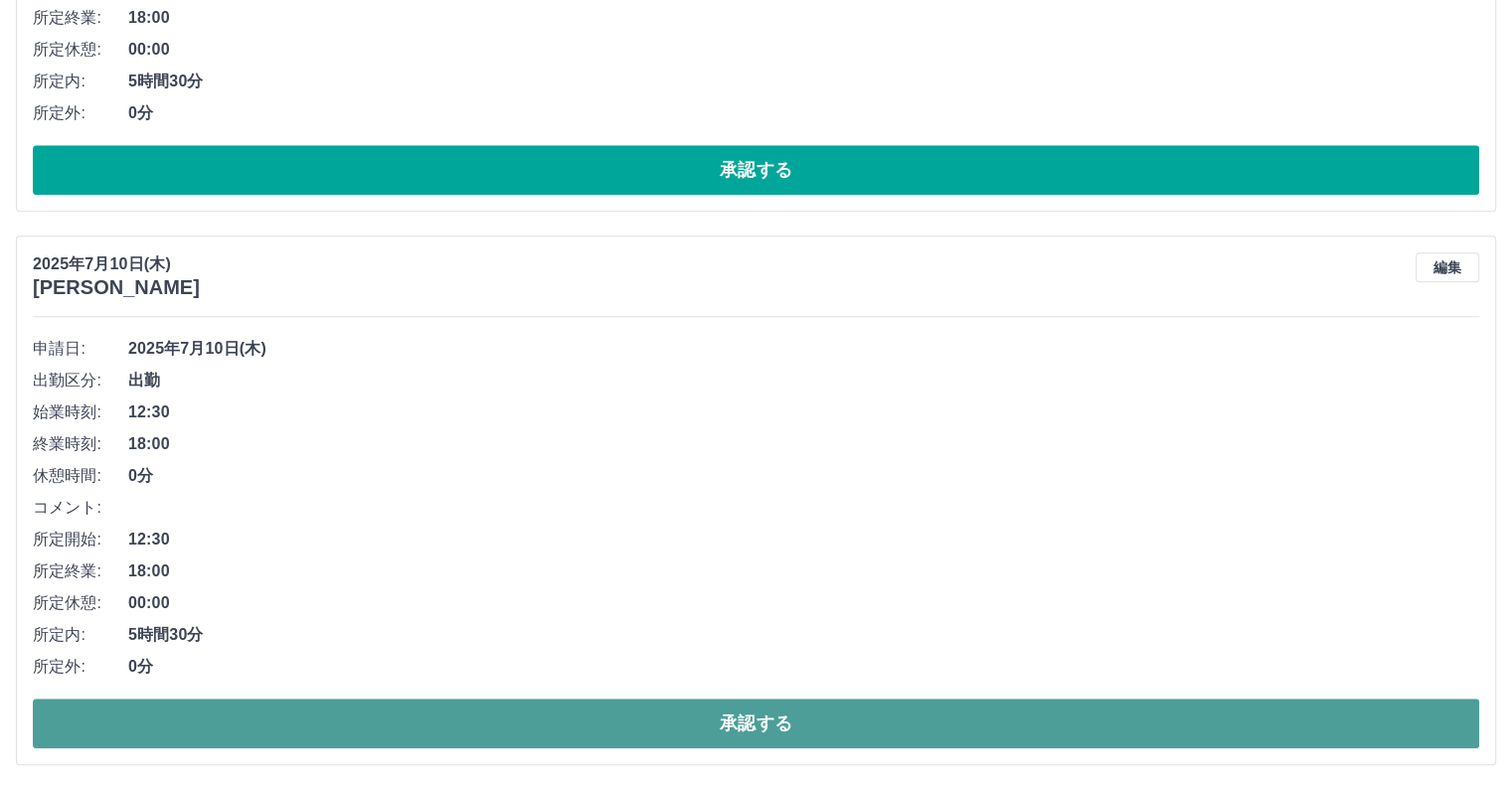 click on "承認する" at bounding box center [756, 723] 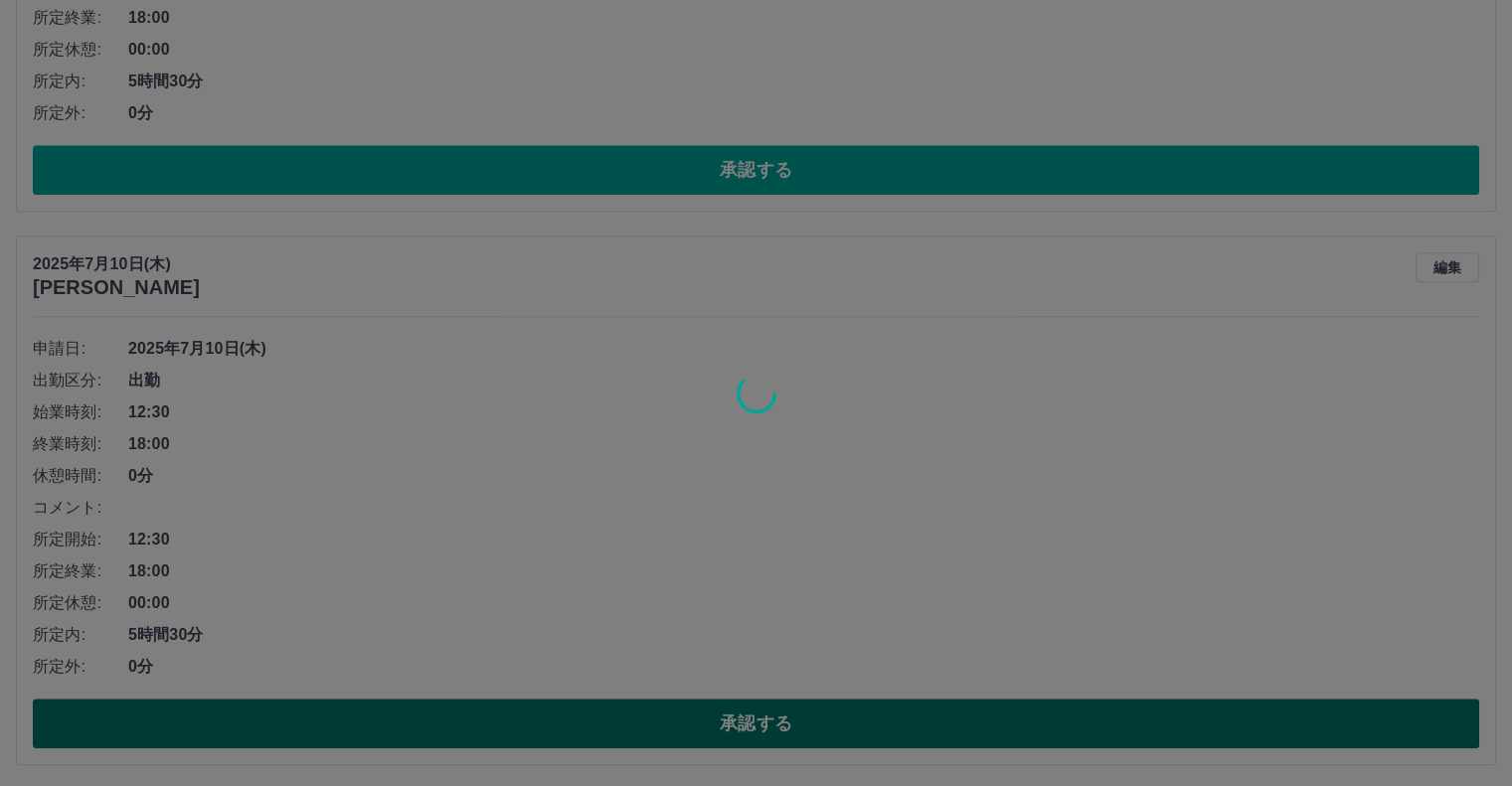scroll, scrollTop: 1351, scrollLeft: 0, axis: vertical 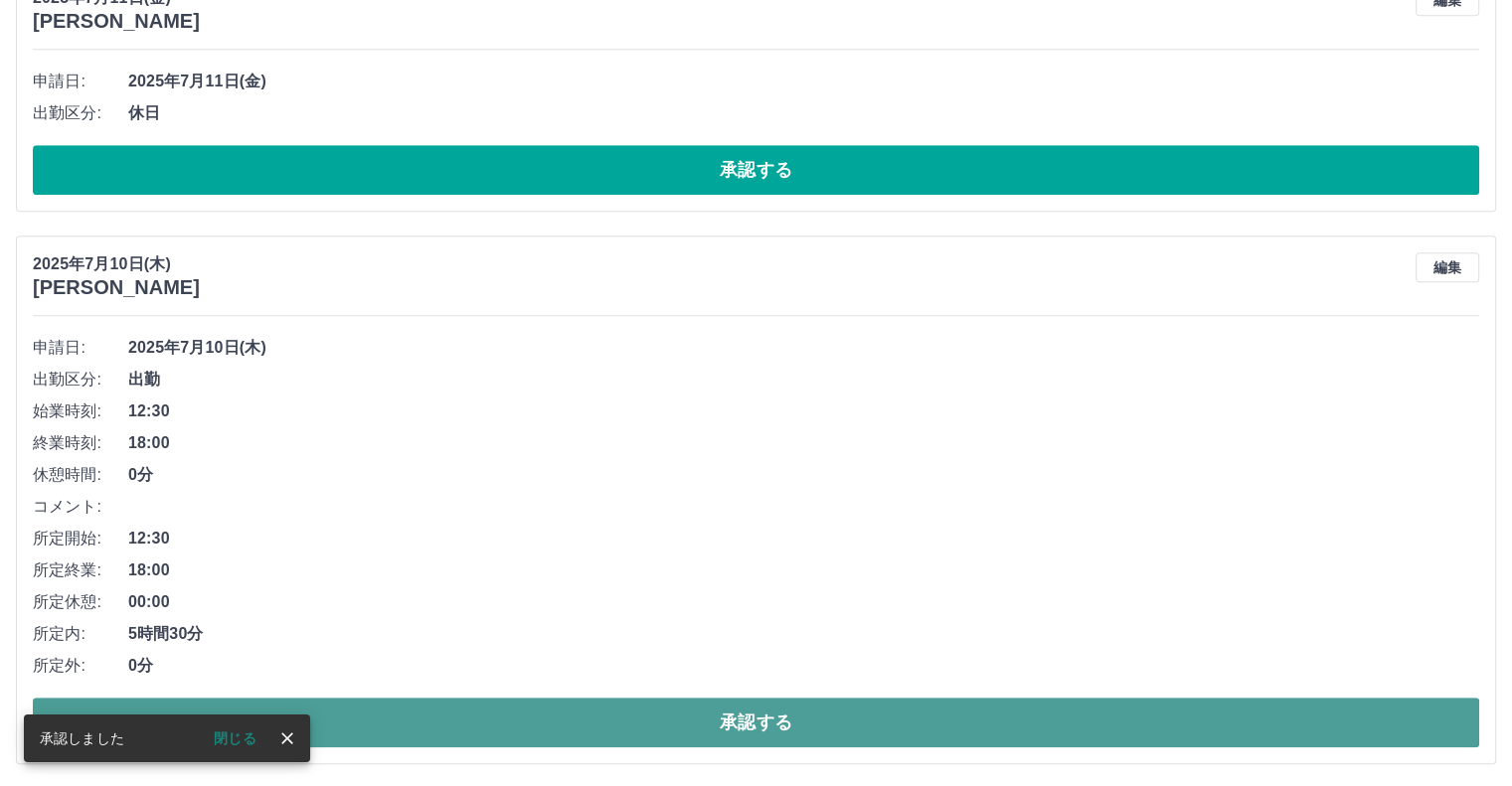 click on "承認する" at bounding box center (756, 722) 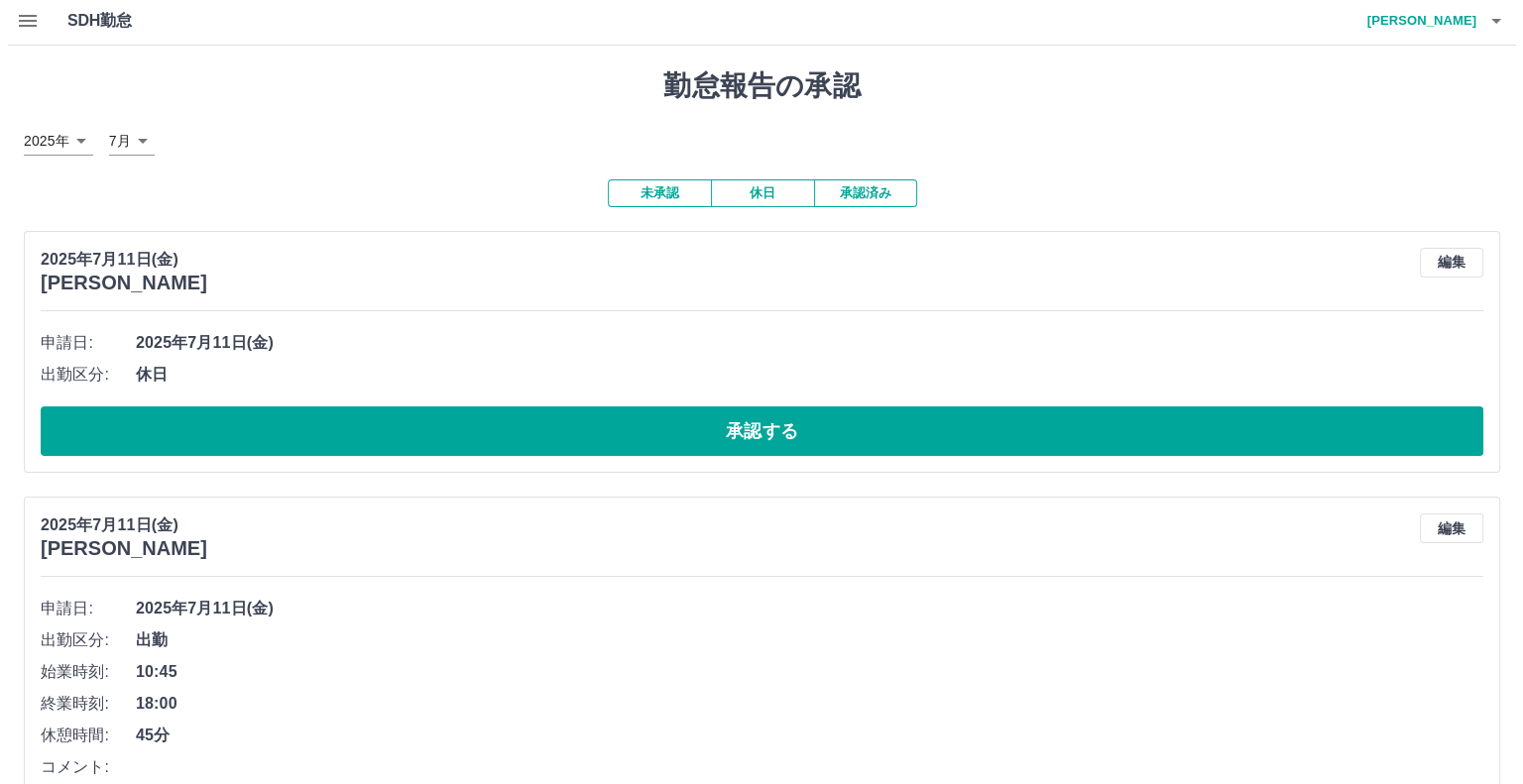 scroll, scrollTop: 0, scrollLeft: 0, axis: both 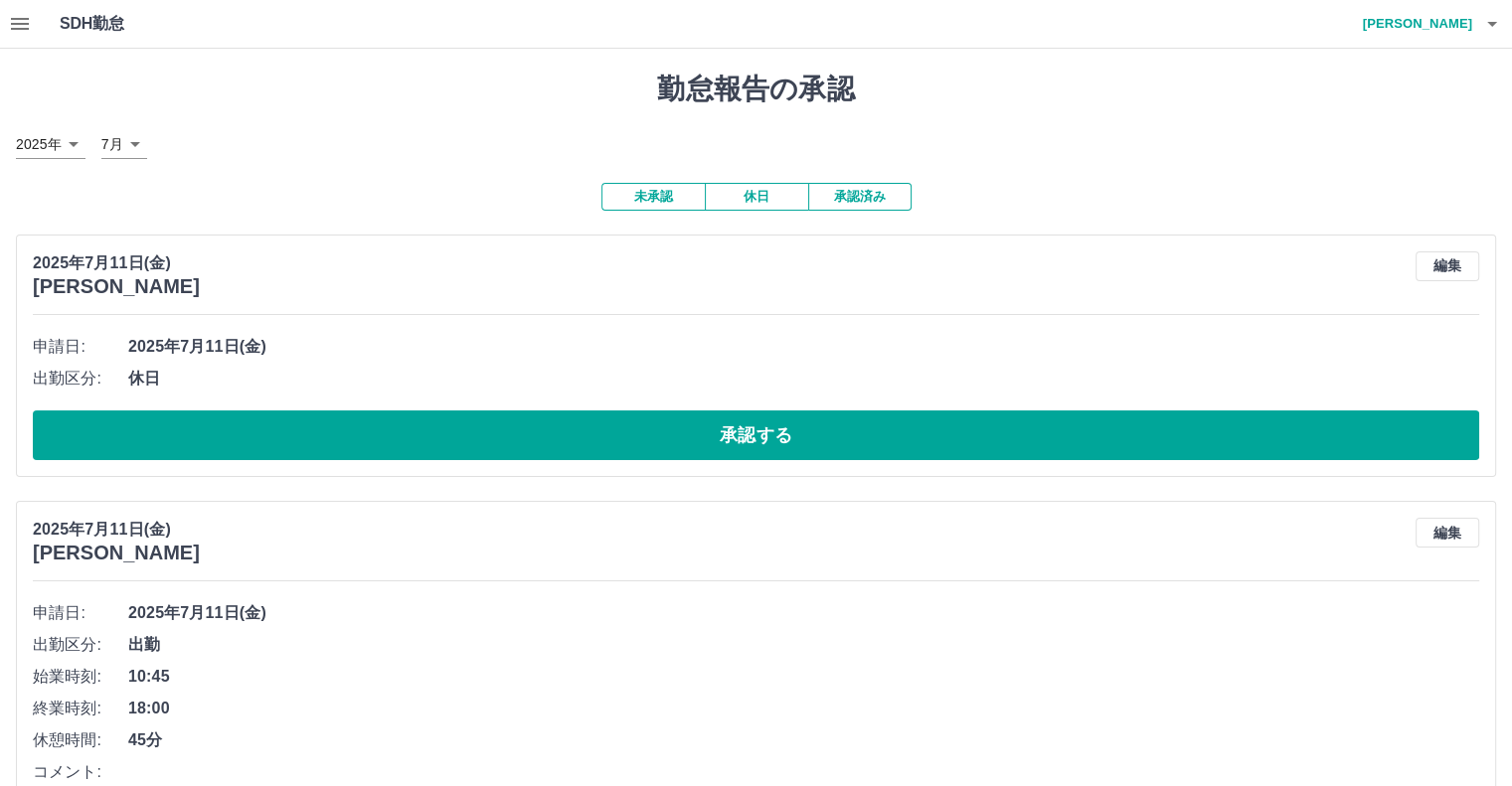 click on "[PERSON_NAME]" at bounding box center [1413, 24] 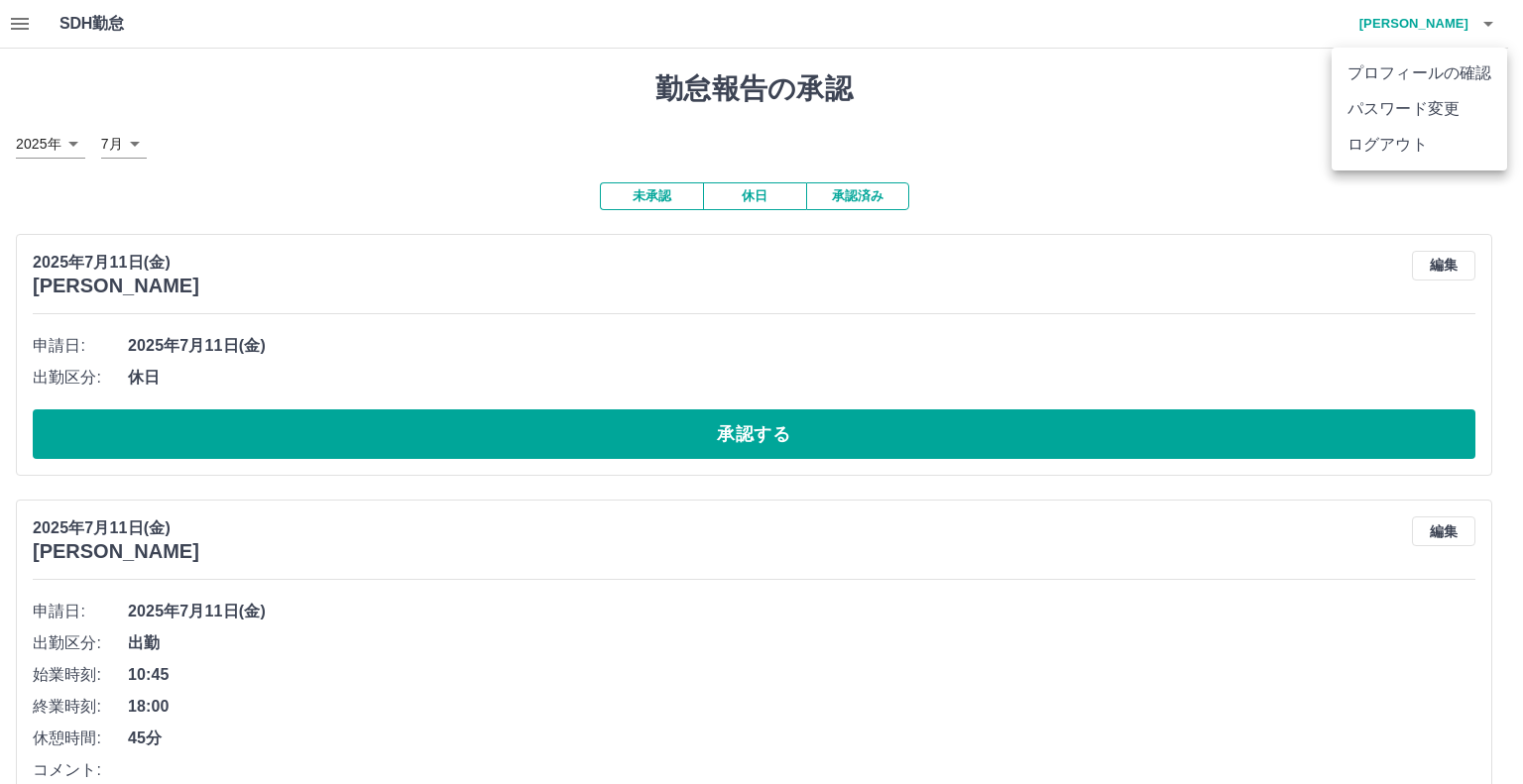 click at bounding box center (762, 392) 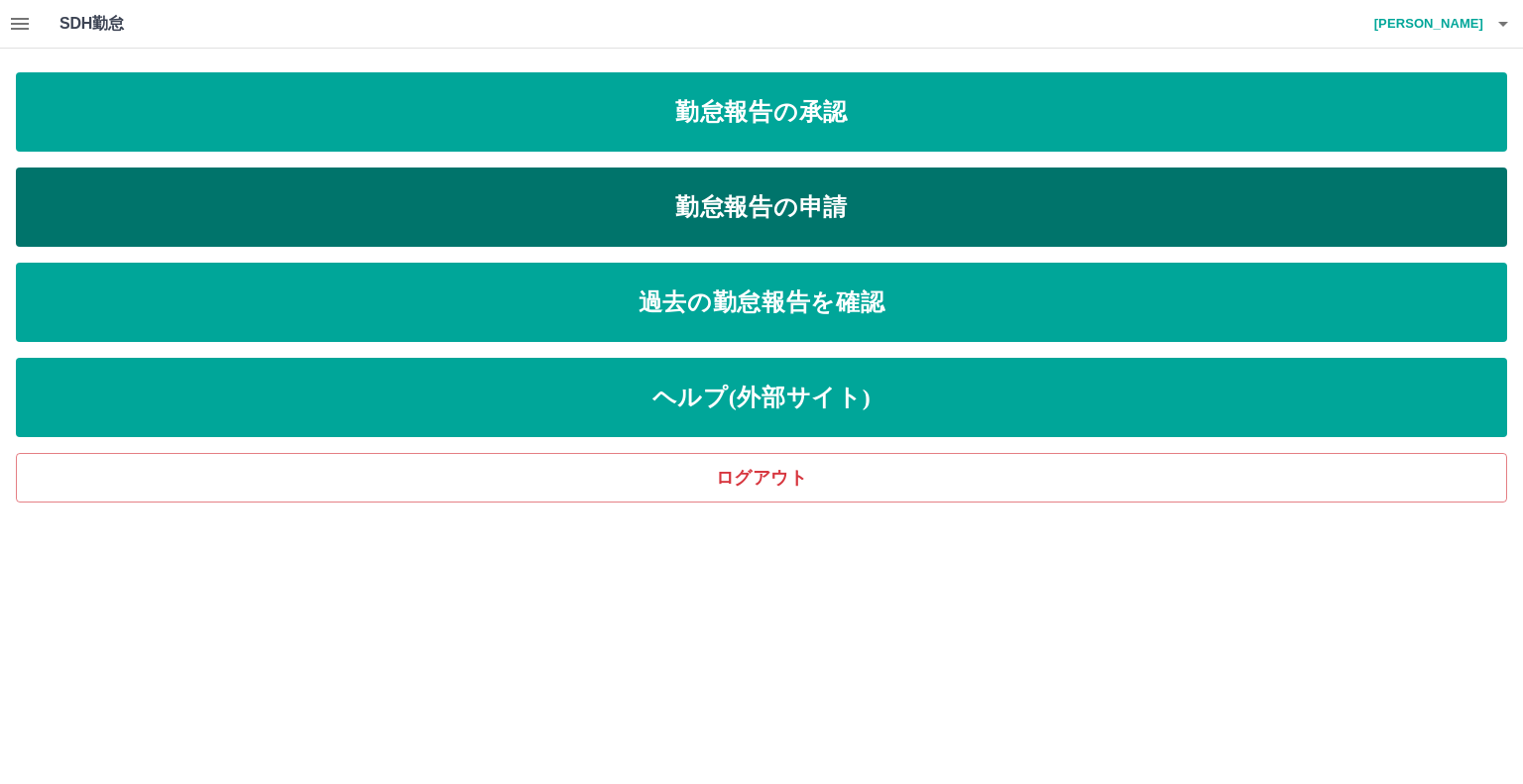click on "勤怠報告の申請" at bounding box center (762, 207) 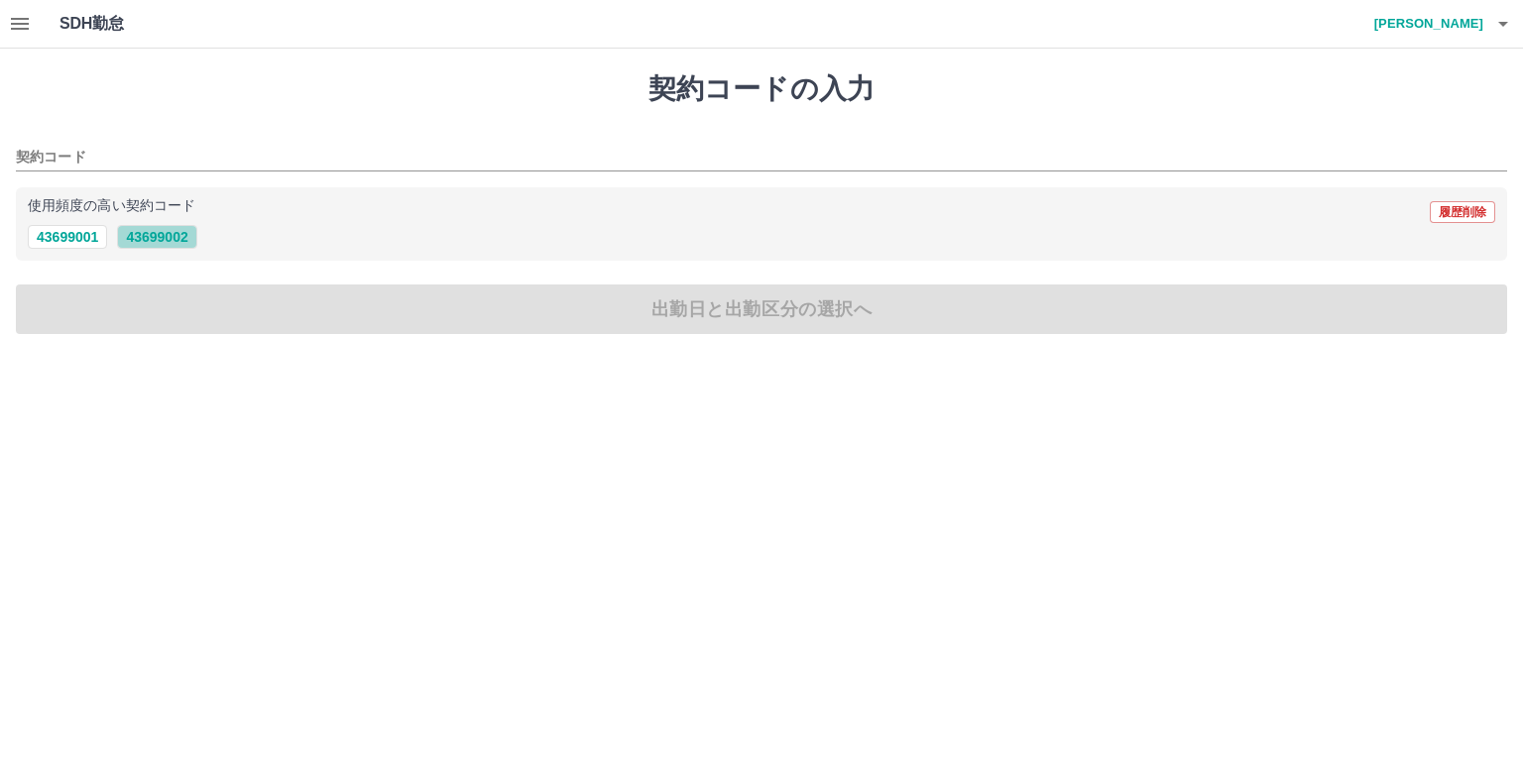 click on "43699002" at bounding box center [157, 237] 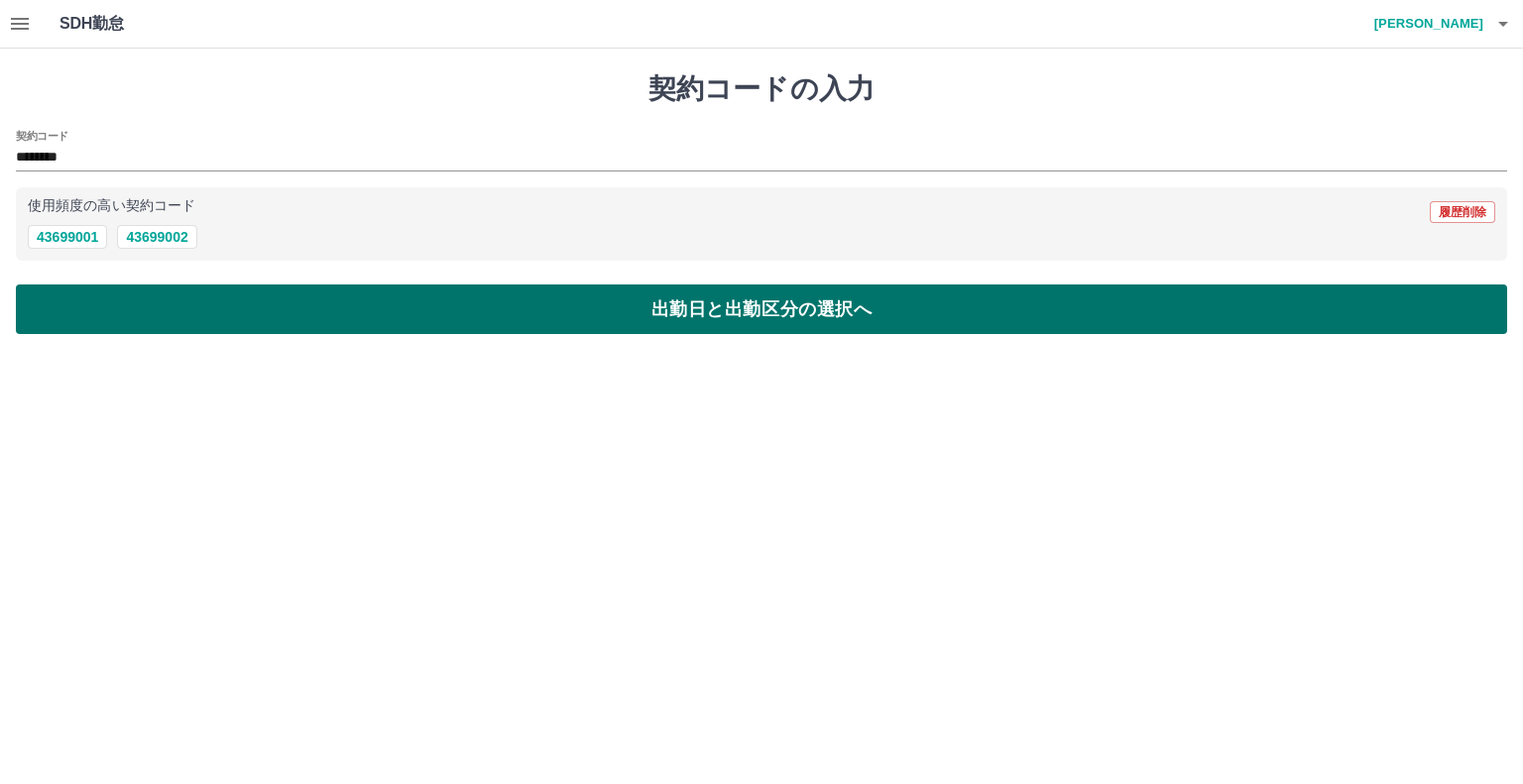 click on "出勤日と出勤区分の選択へ" at bounding box center [762, 309] 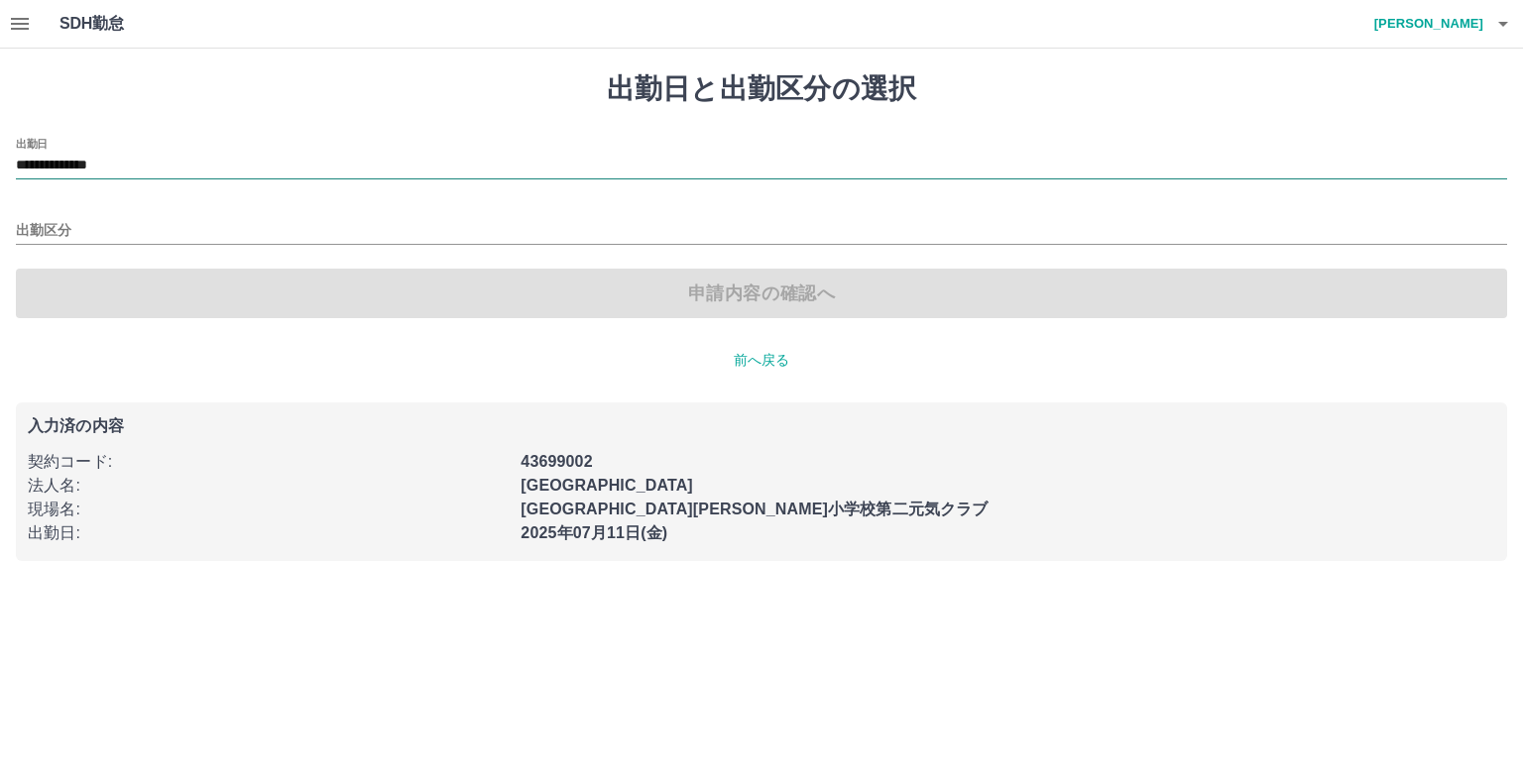click on "**********" at bounding box center [762, 166] 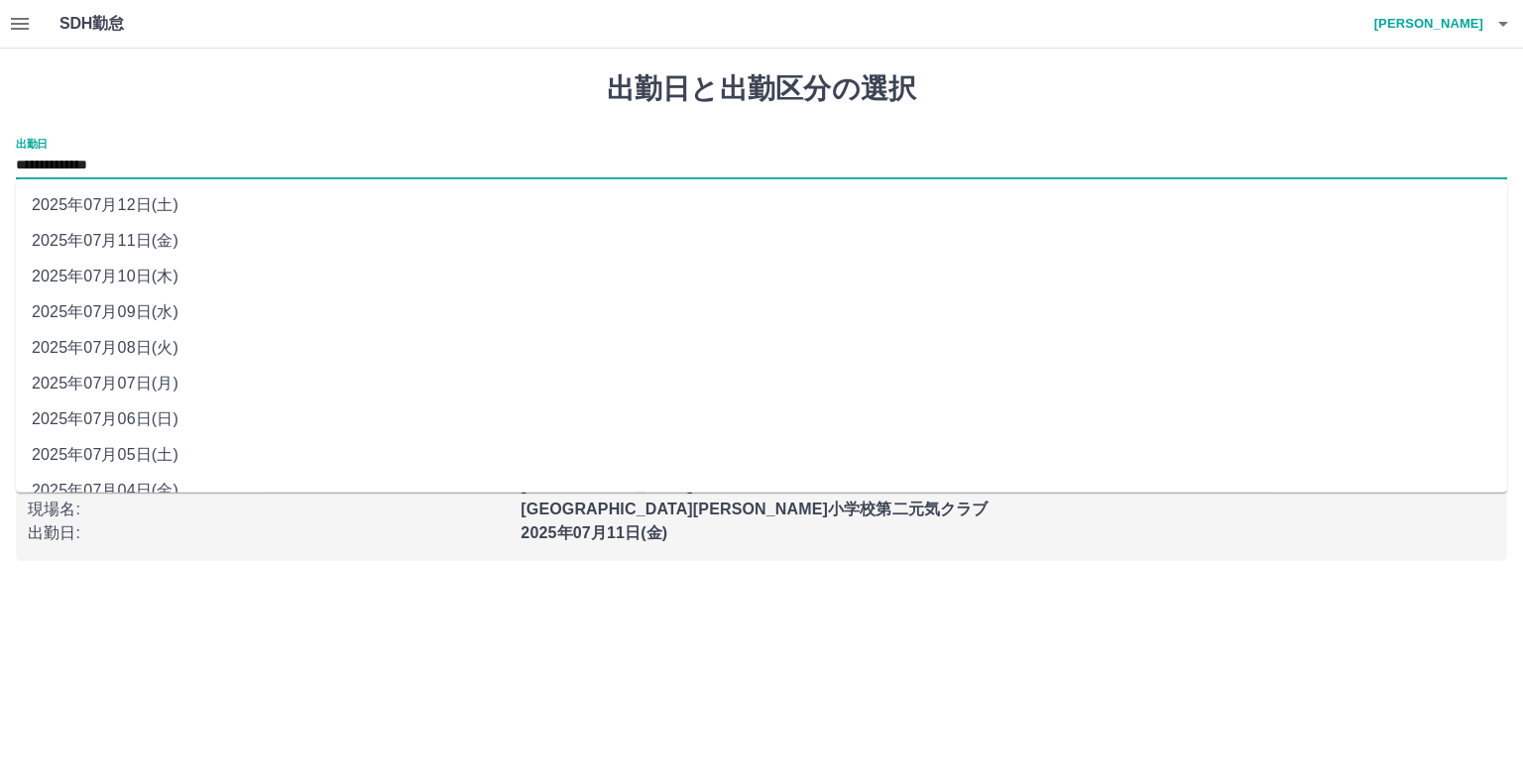 click on "2025年07月12日(土)" at bounding box center [762, 205] 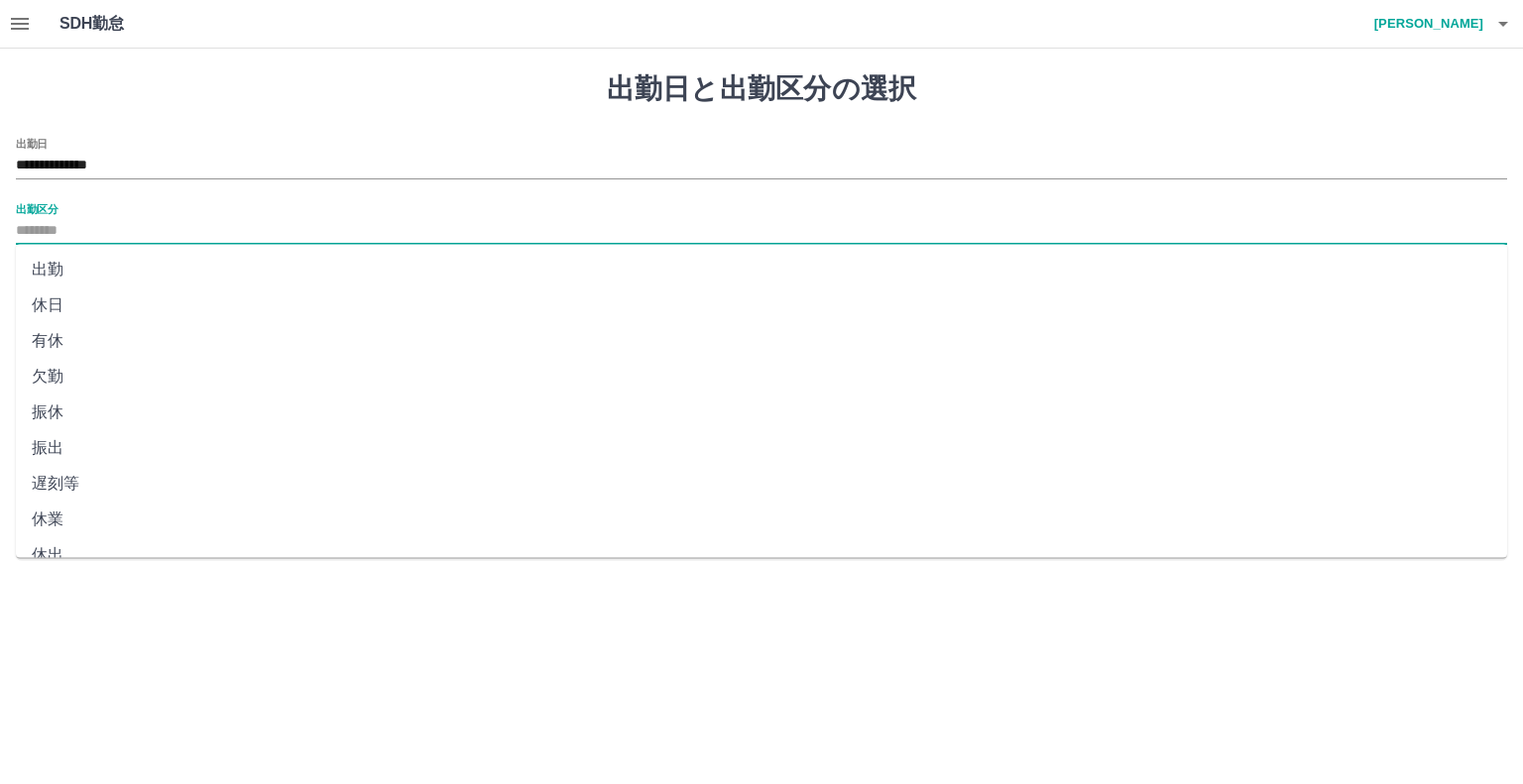 click on "出勤区分" at bounding box center (762, 231) 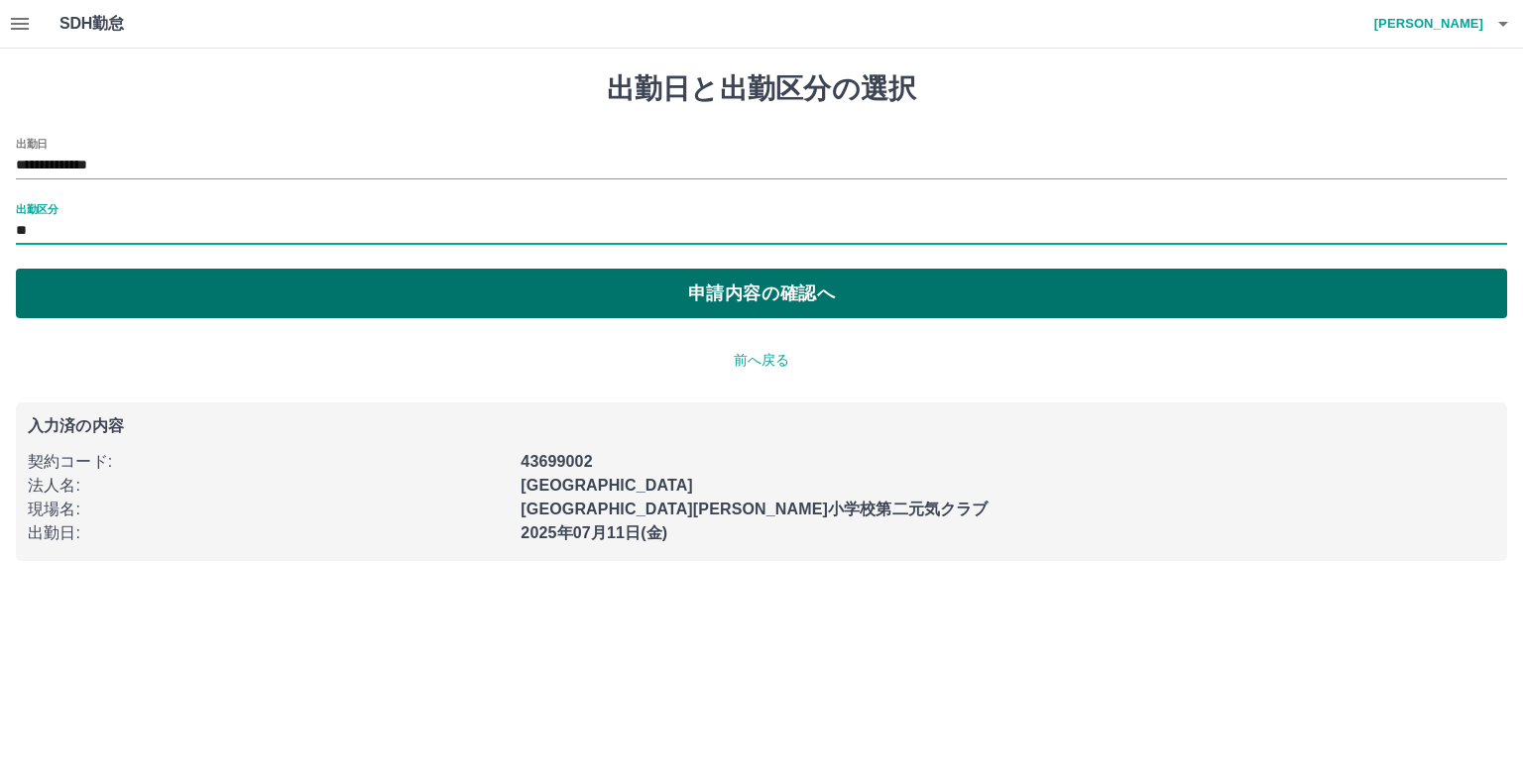 click on "申請内容の確認へ" at bounding box center [762, 293] 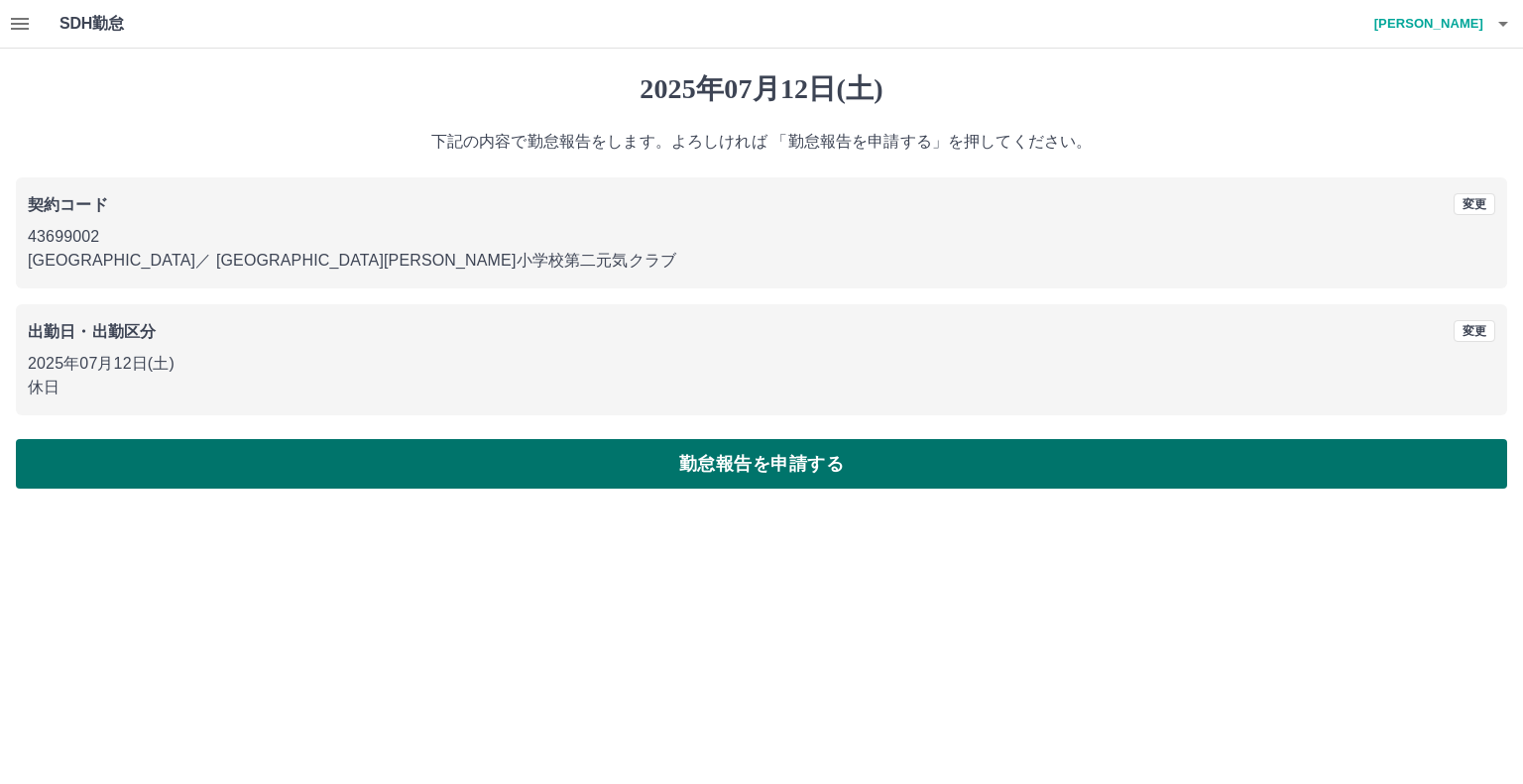 click on "勤怠報告を申請する" at bounding box center (762, 464) 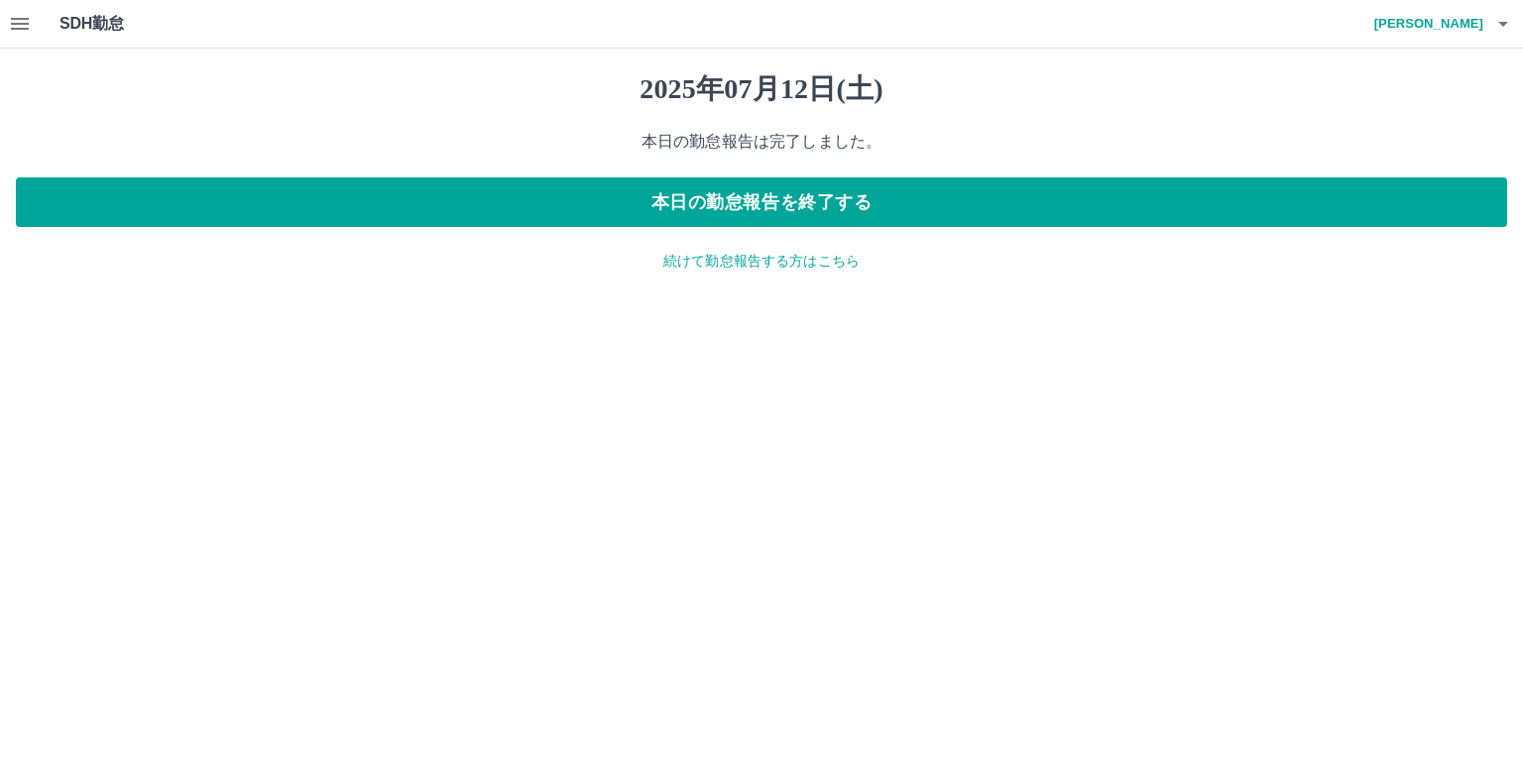click on "続けて勤怠報告する方はこちら" at bounding box center [762, 261] 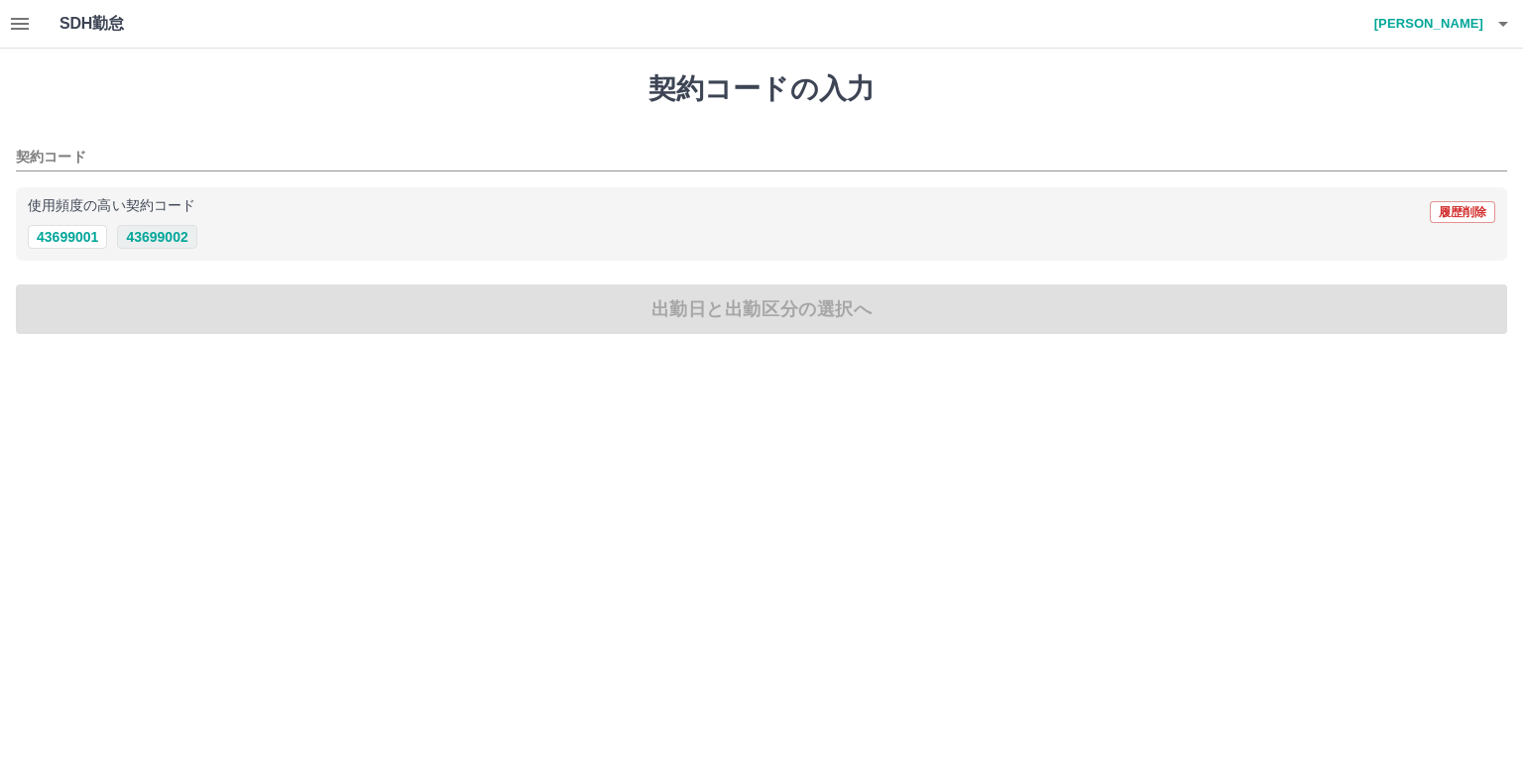 click on "43699002" at bounding box center (157, 237) 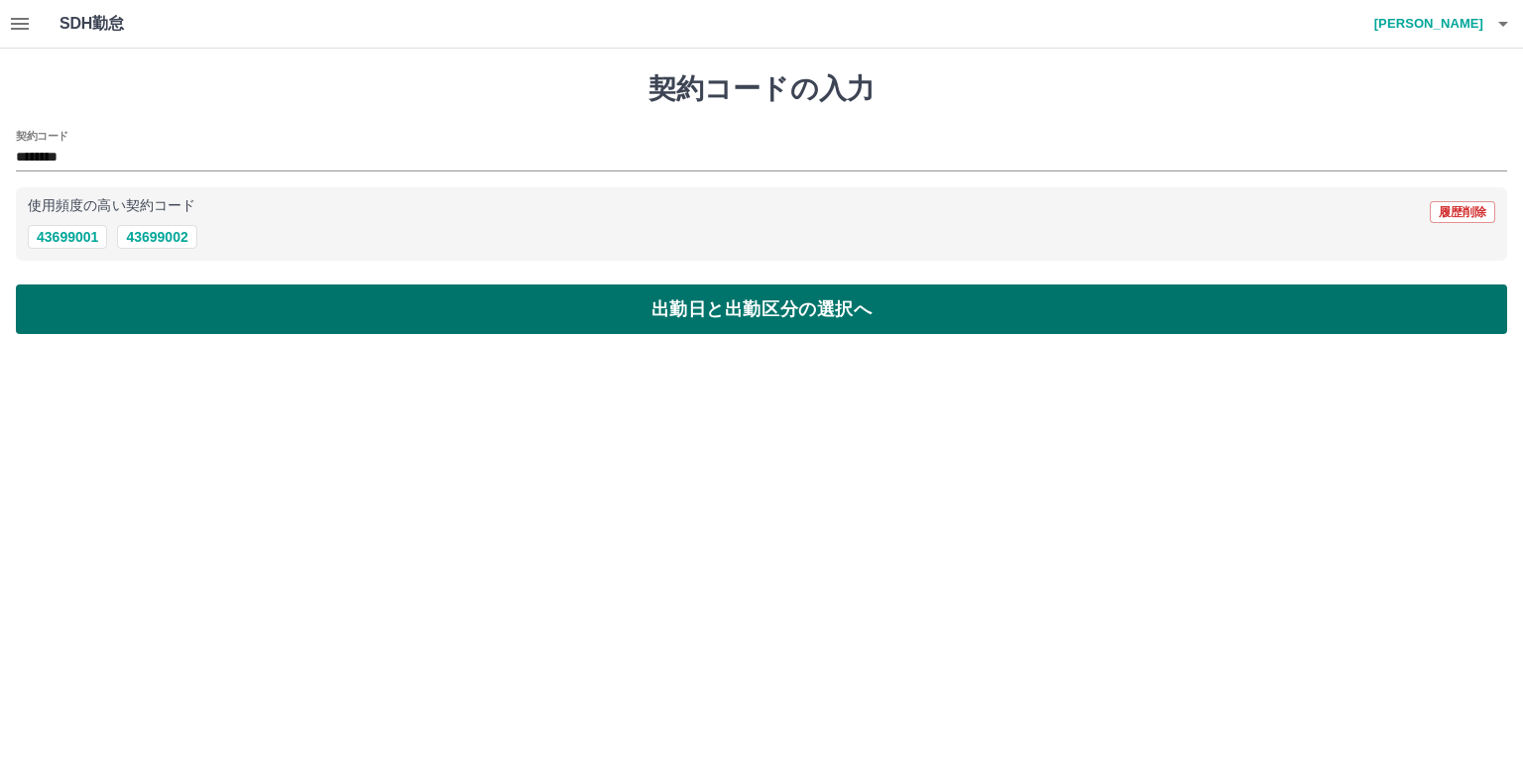 click on "出勤日と出勤区分の選択へ" at bounding box center (762, 309) 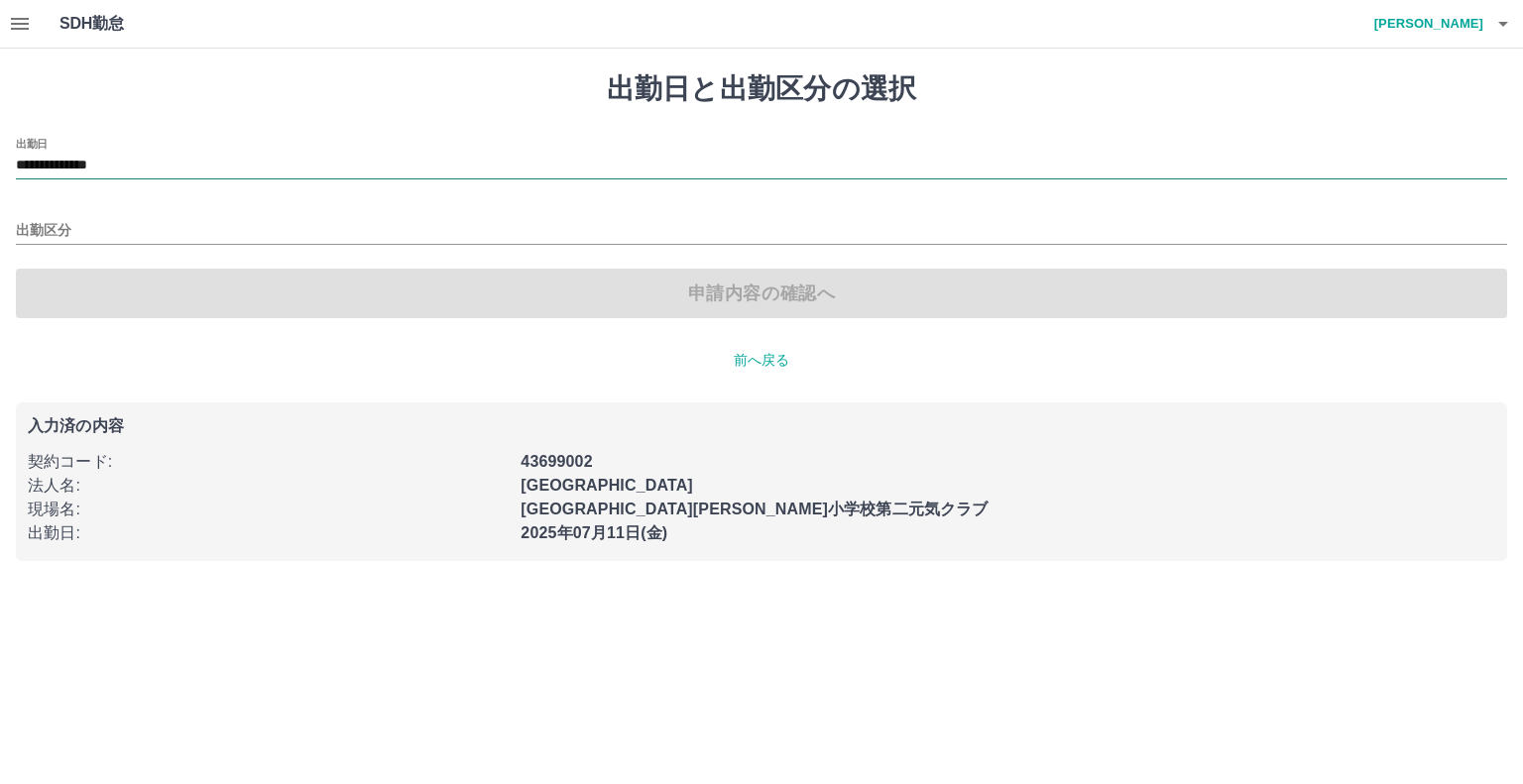 click on "**********" at bounding box center (762, 166) 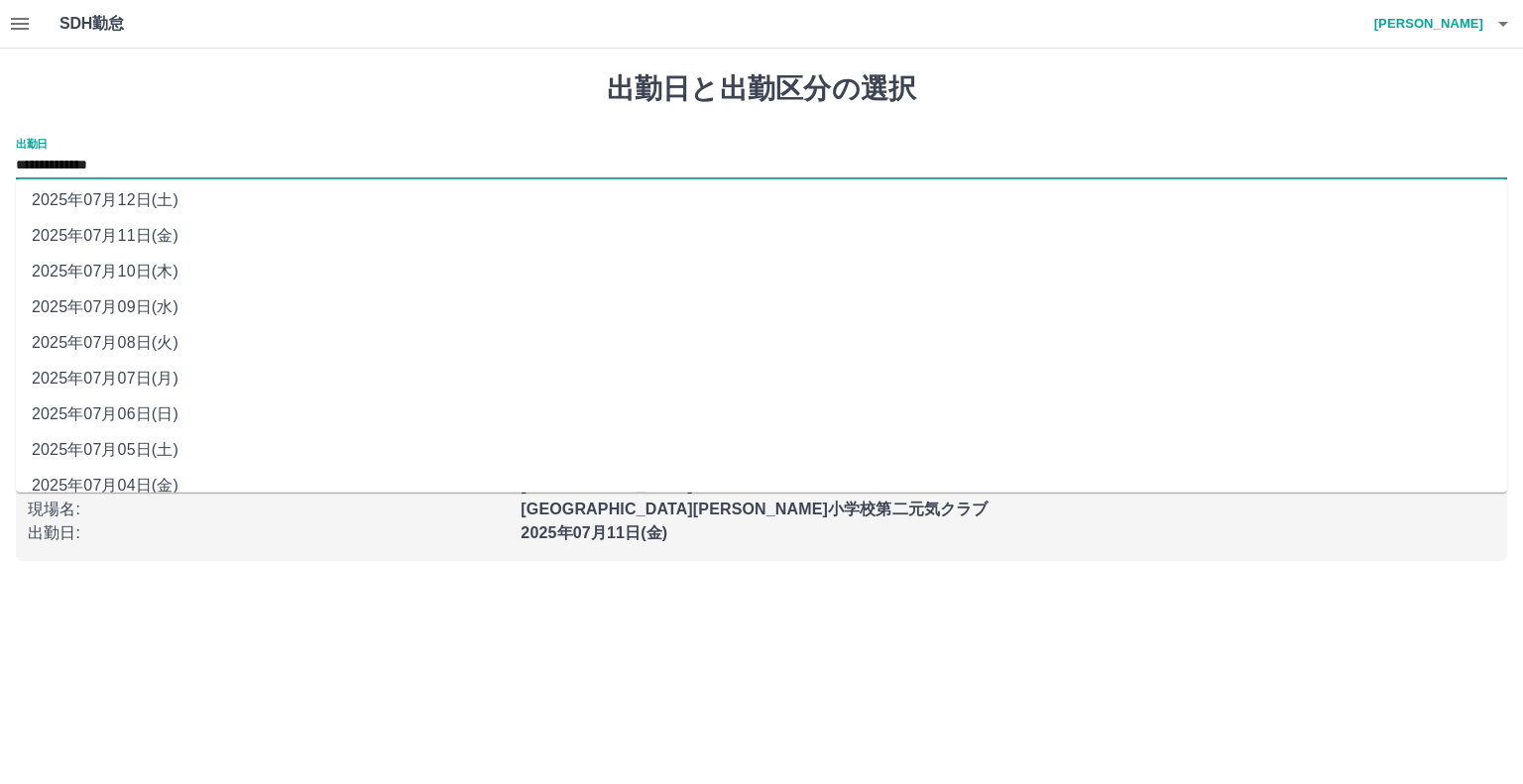 scroll, scrollTop: 0, scrollLeft: 0, axis: both 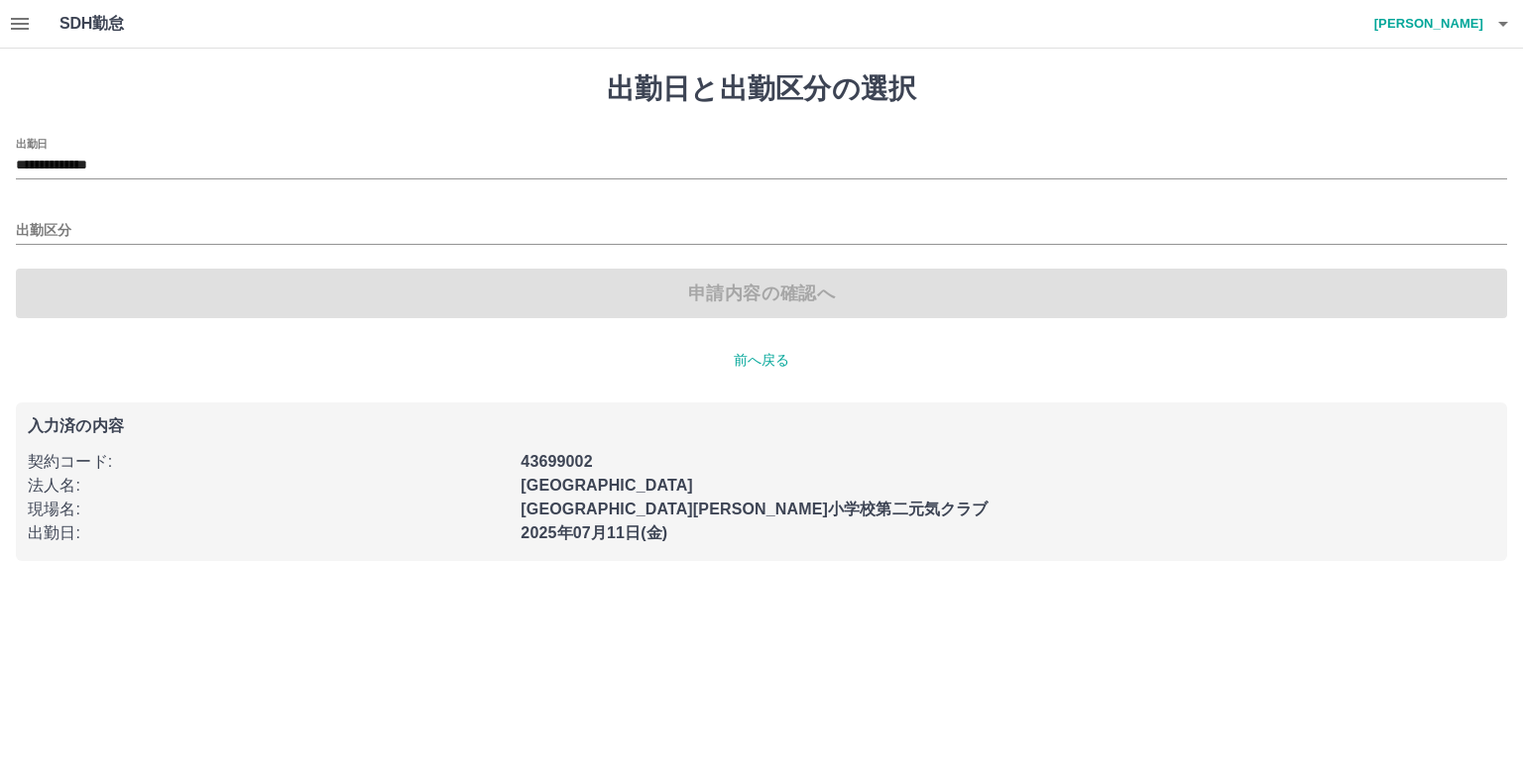 click on "[PERSON_NAME]" at bounding box center (1424, 24) 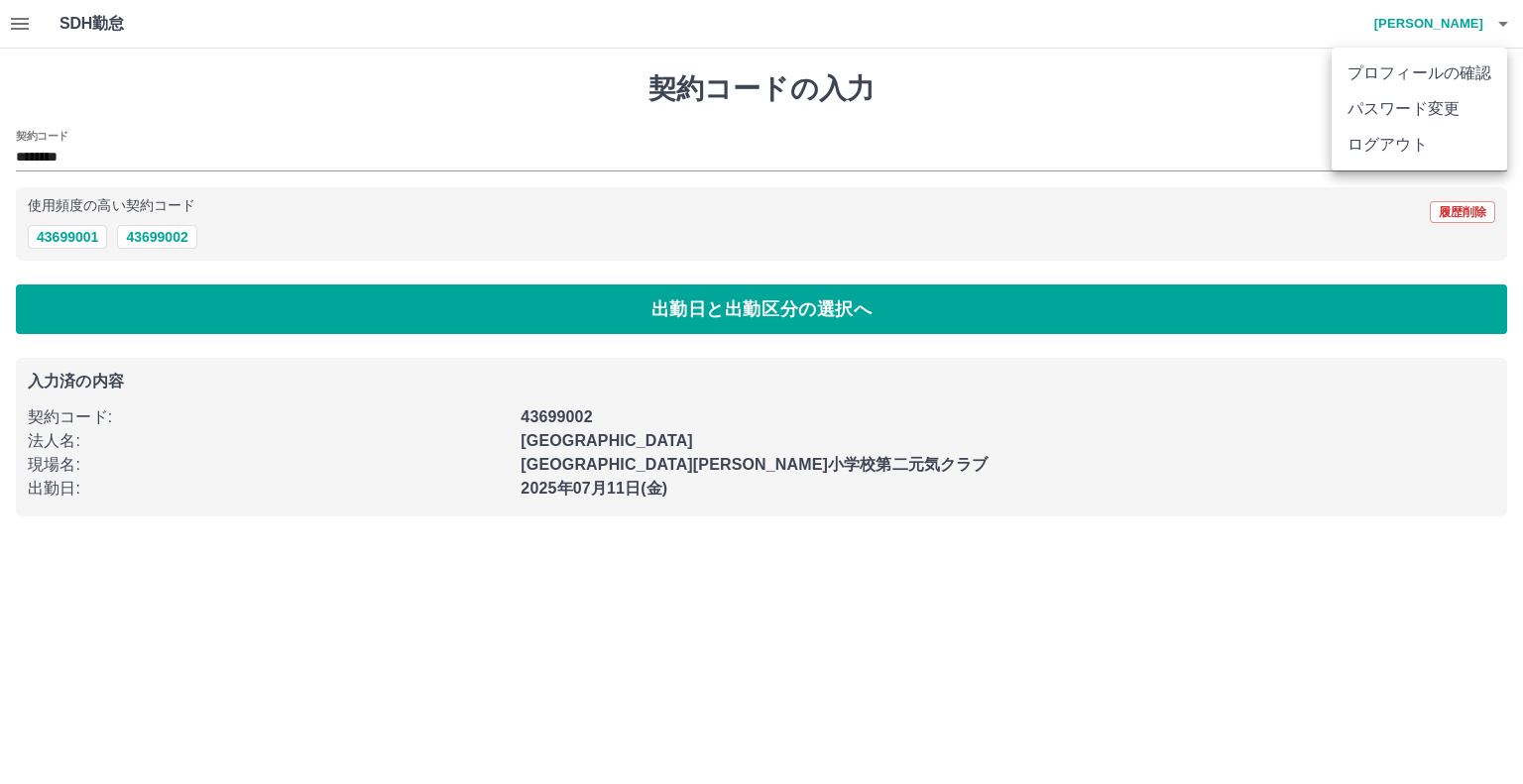 click on "ログアウト" at bounding box center (1419, 145) 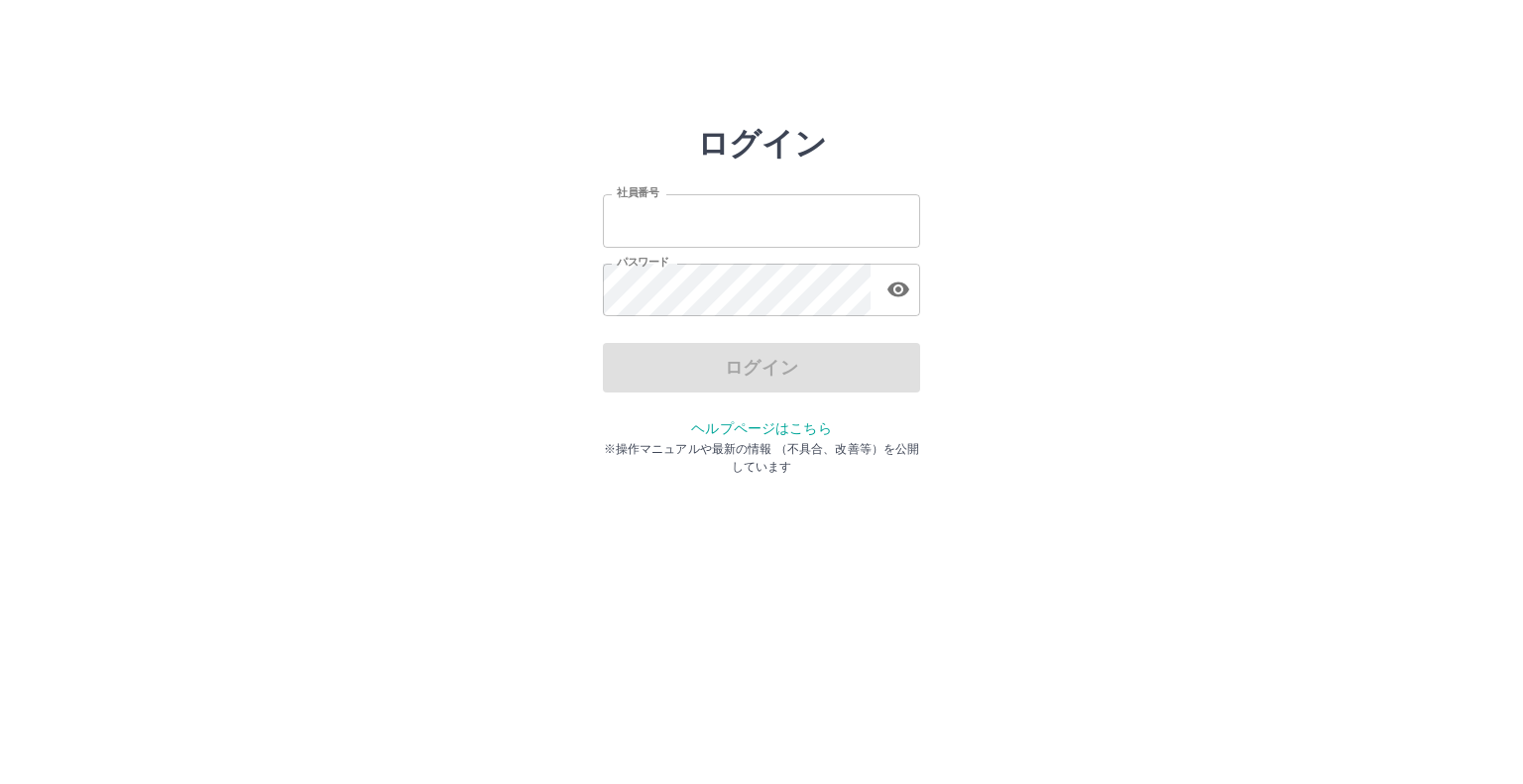 scroll, scrollTop: 0, scrollLeft: 0, axis: both 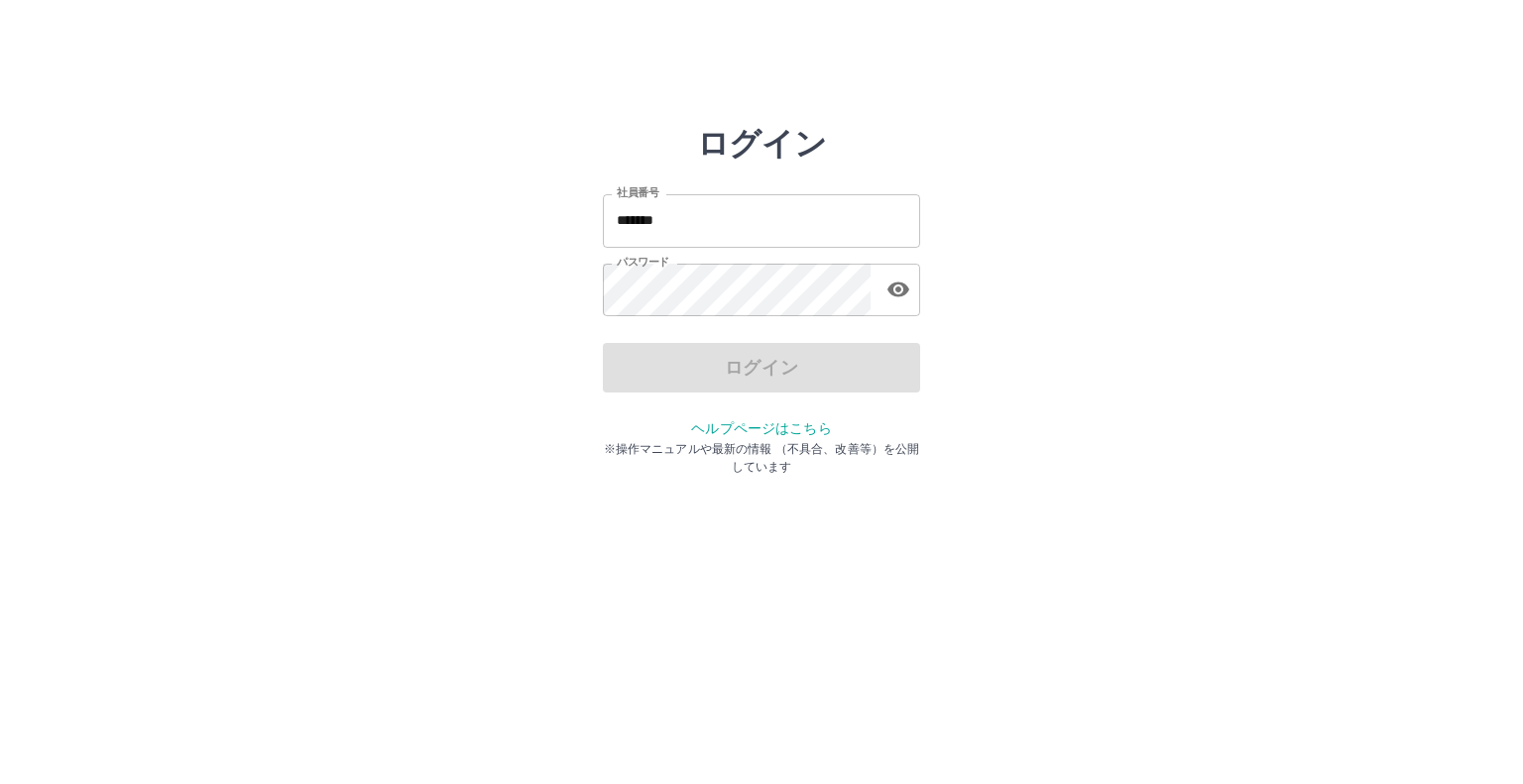 click on "ログイン" at bounding box center (762, 368) 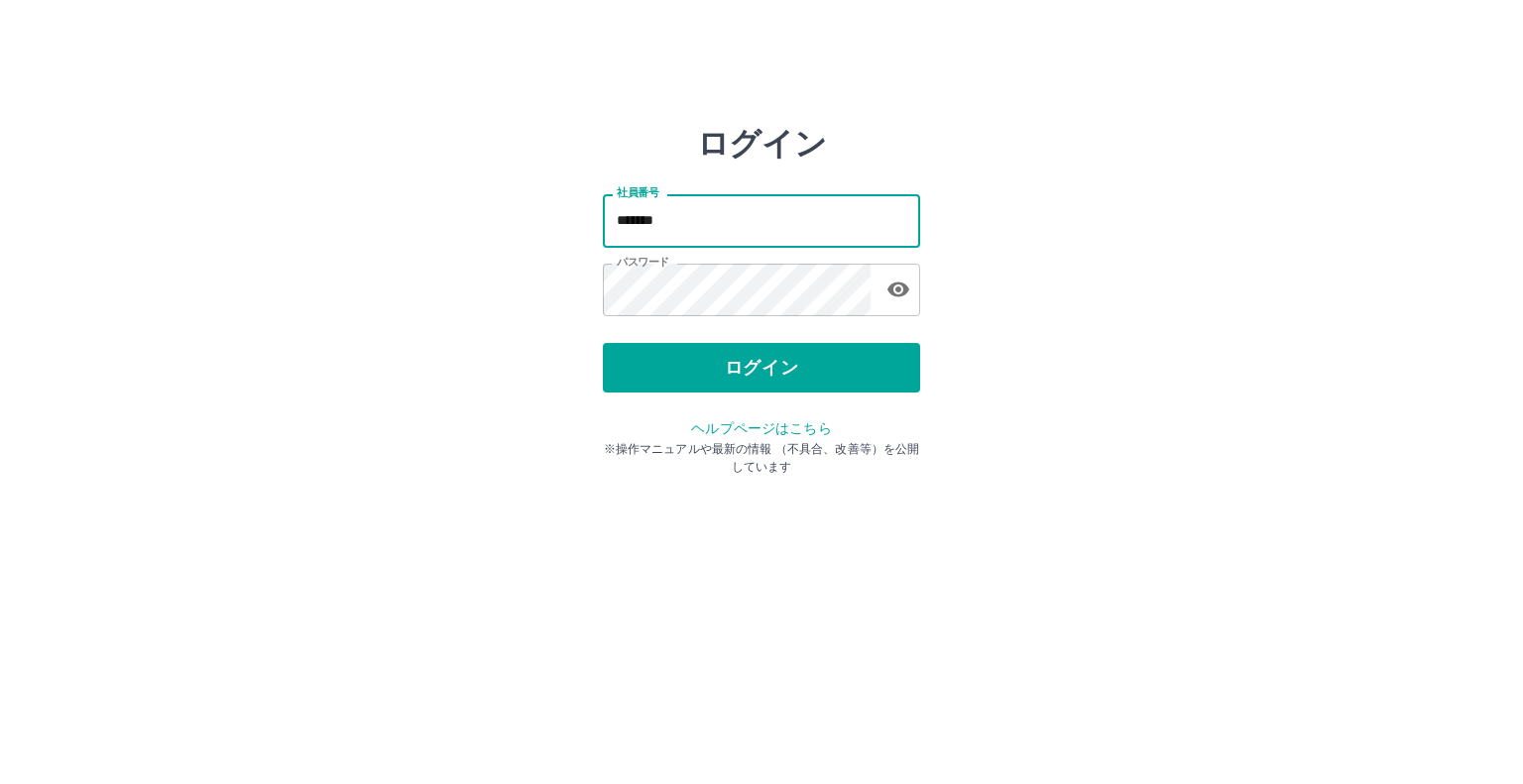 click on "*******" at bounding box center [762, 220] 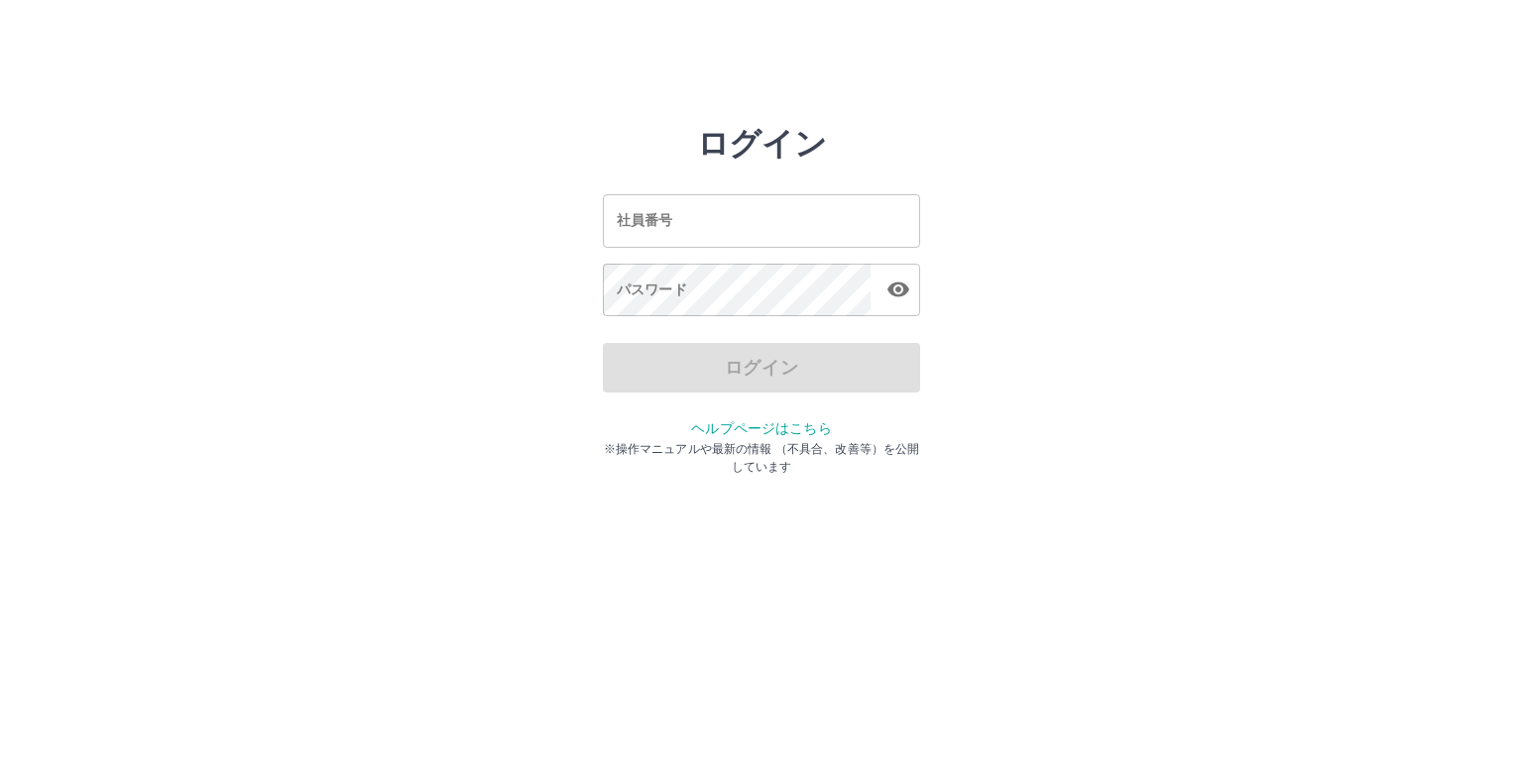 scroll, scrollTop: 0, scrollLeft: 0, axis: both 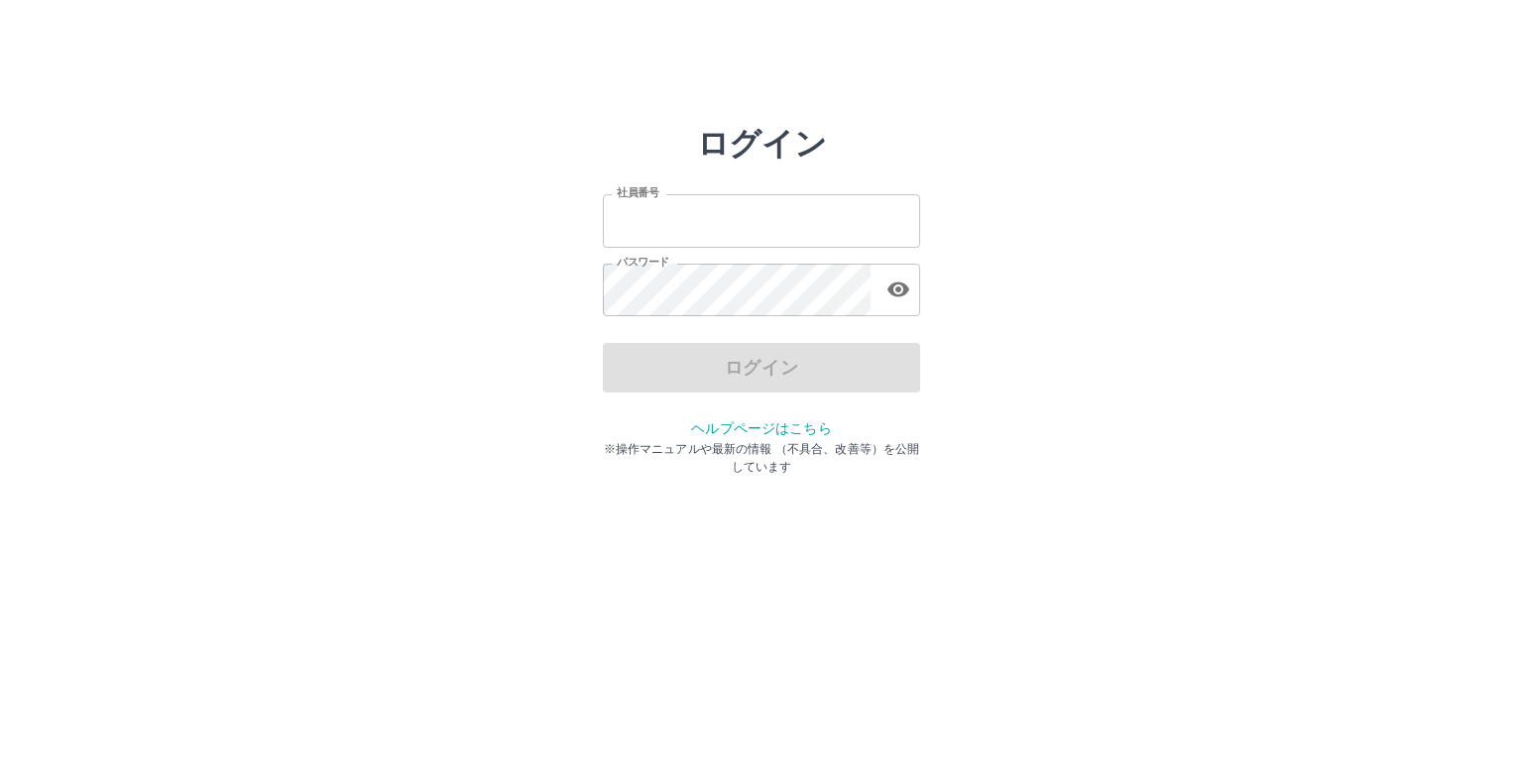 type on "*******" 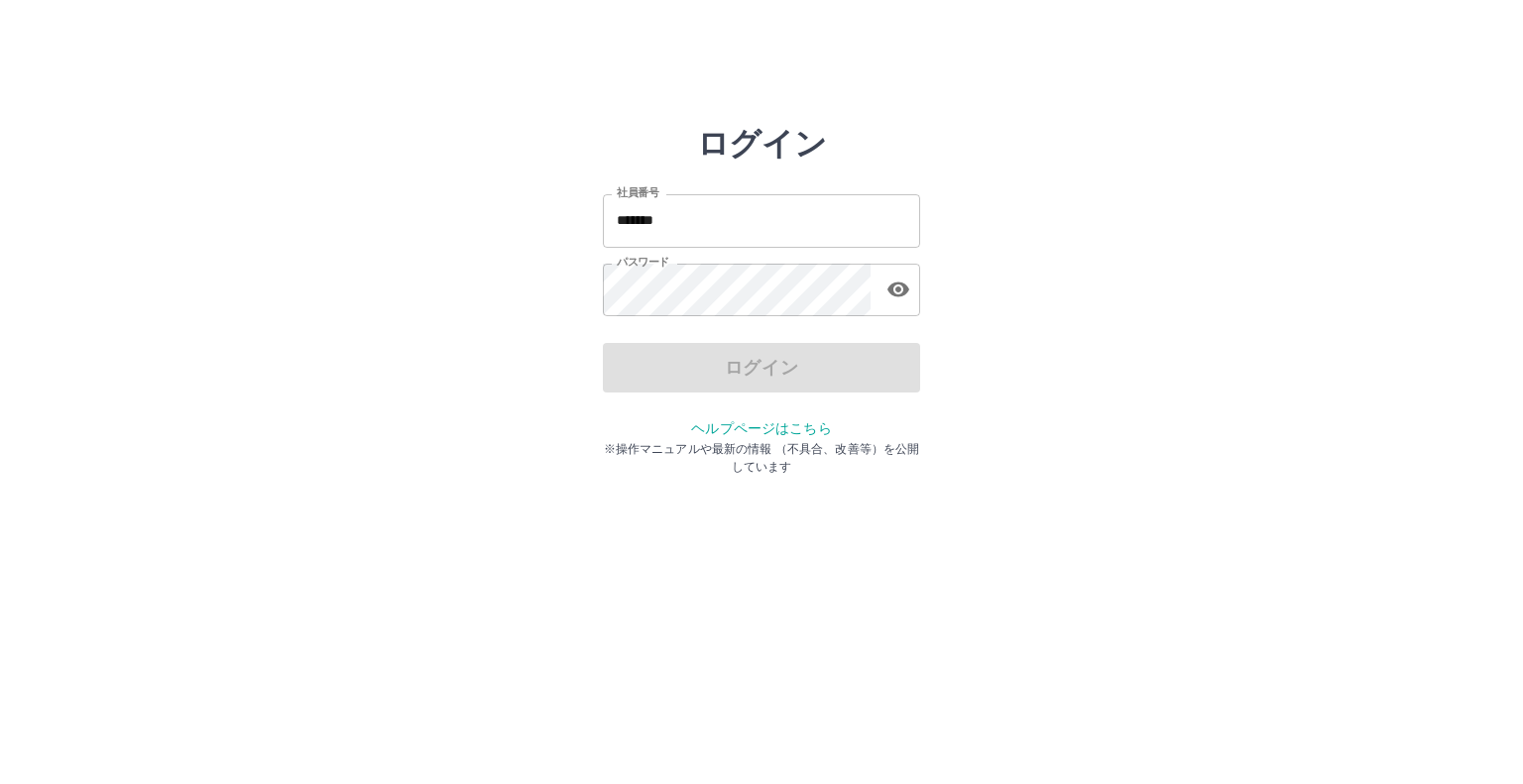 click on "ログイン" at bounding box center (762, 368) 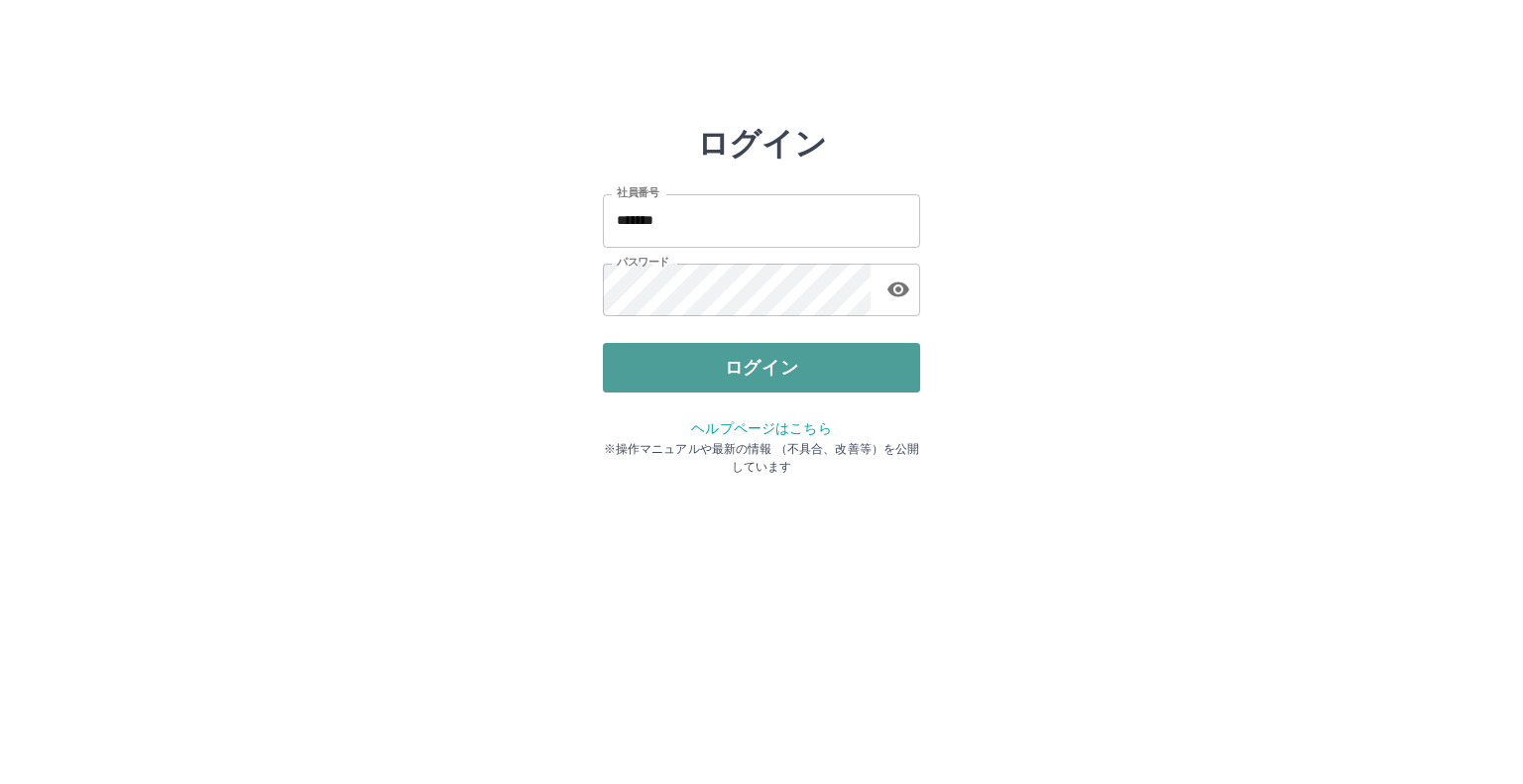 click on "ログイン" at bounding box center [762, 368] 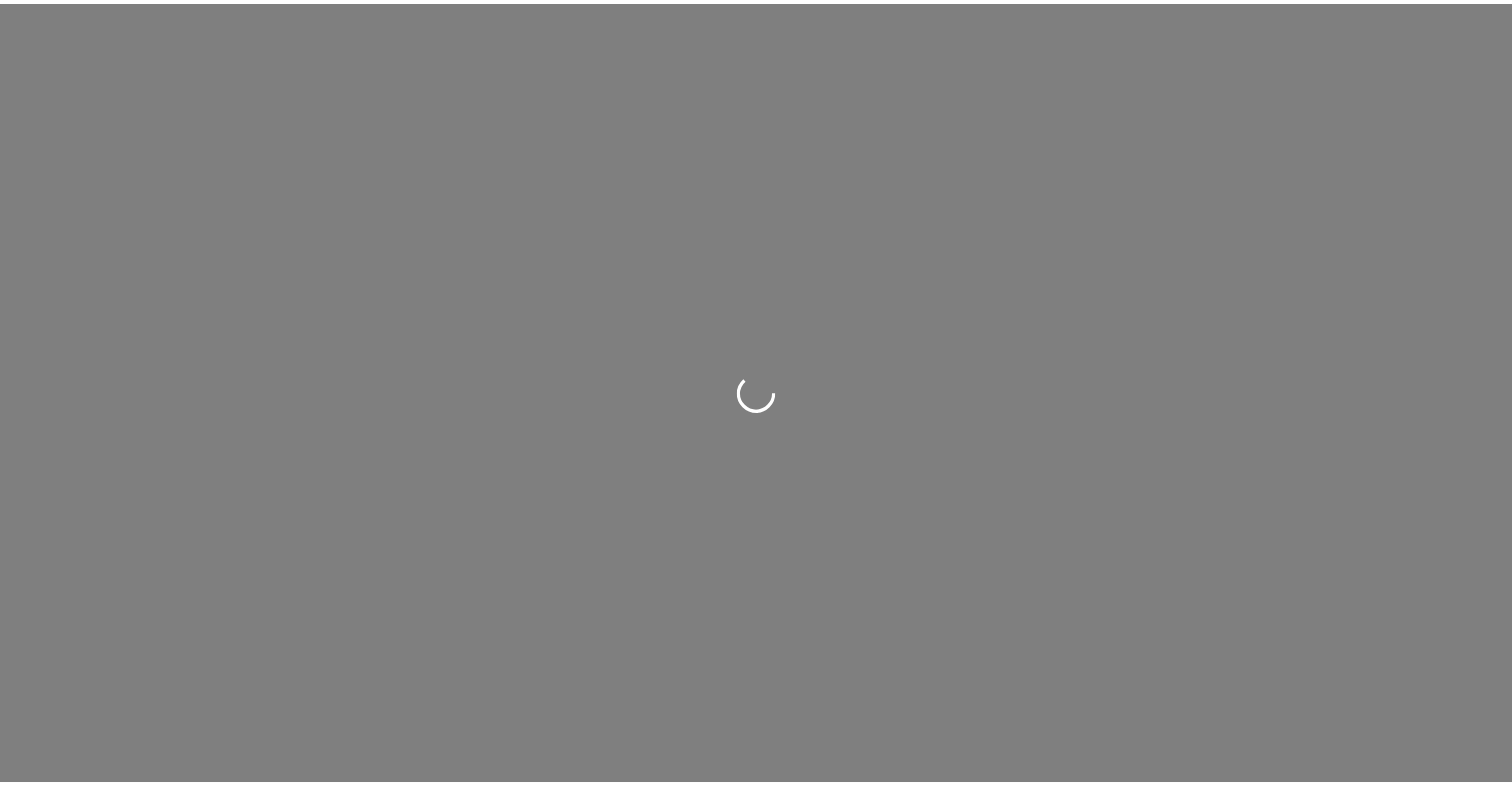 scroll, scrollTop: 0, scrollLeft: 0, axis: both 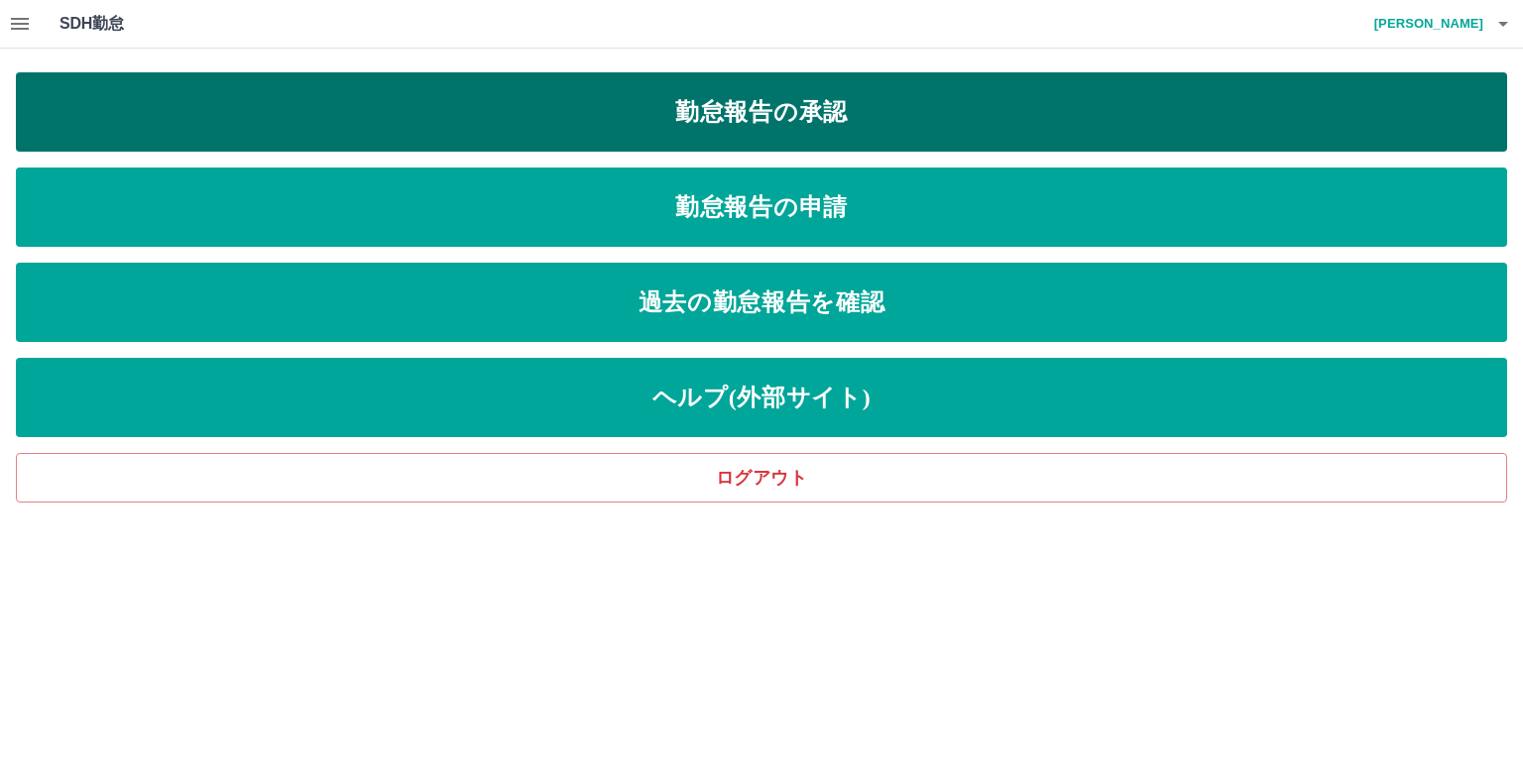 click on "勤怠報告の承認" at bounding box center [762, 112] 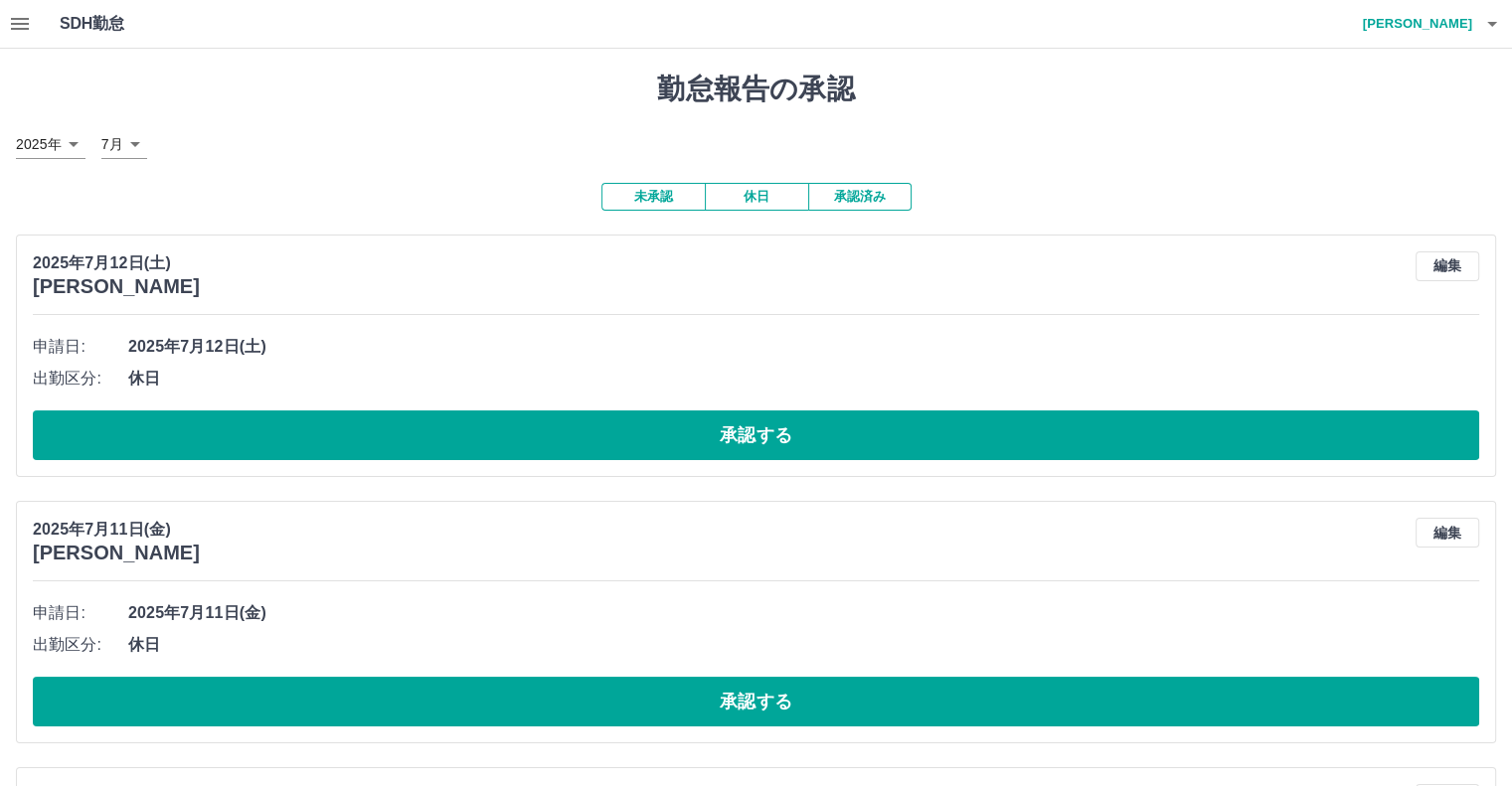 click on "承認済み" at bounding box center [860, 197] 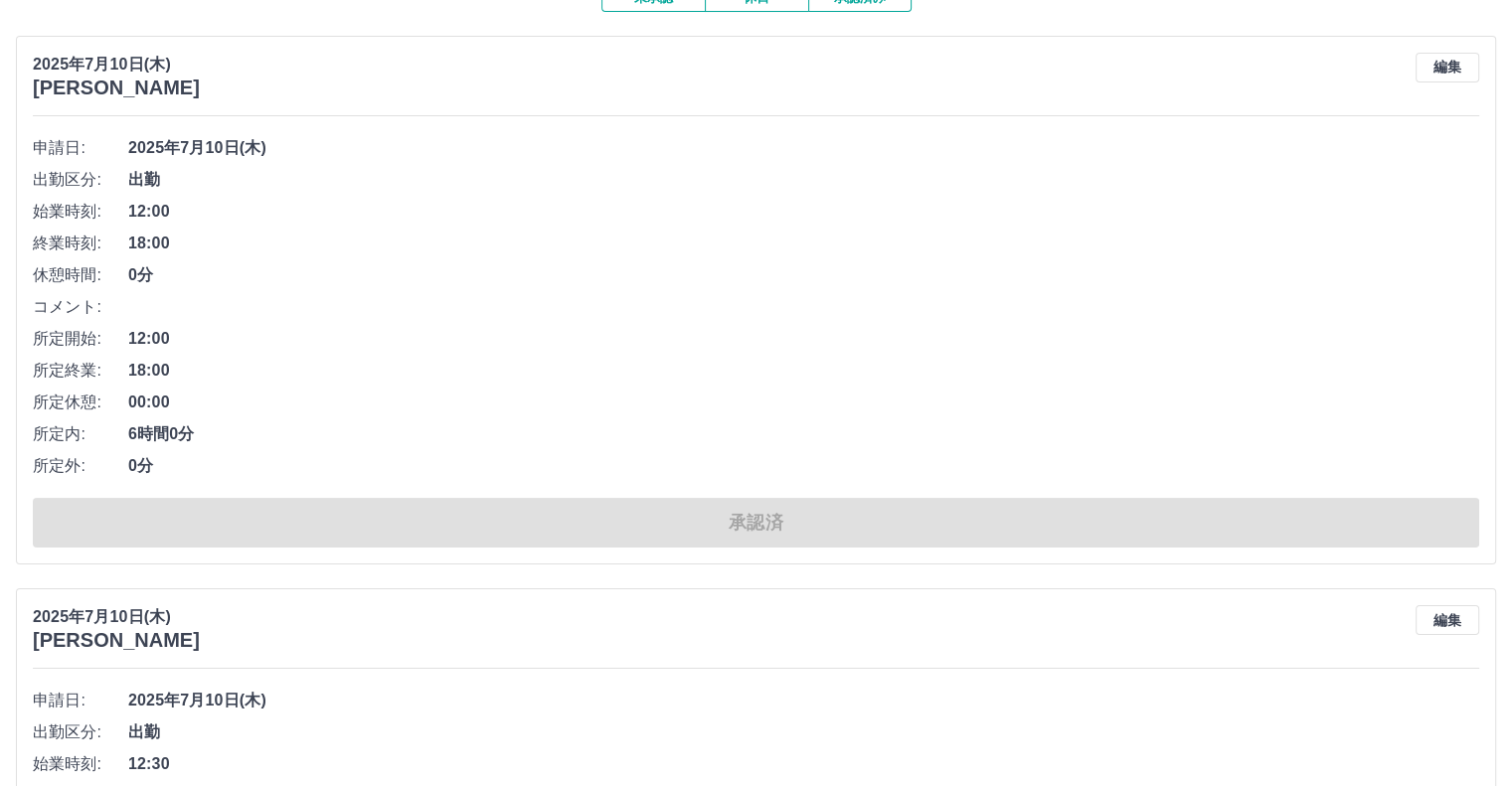 scroll, scrollTop: 0, scrollLeft: 0, axis: both 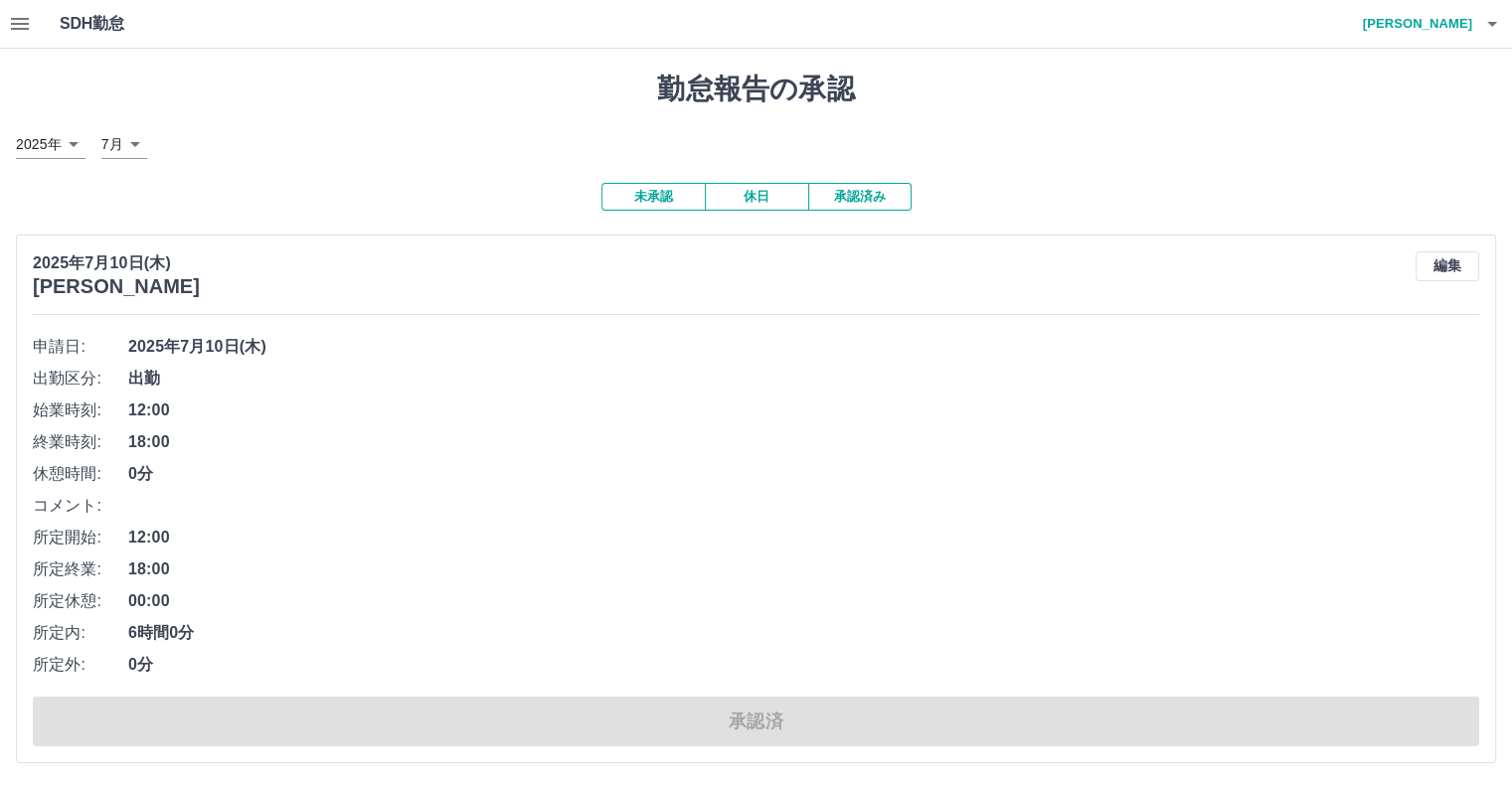 click on "未承認" at bounding box center (653, 197) 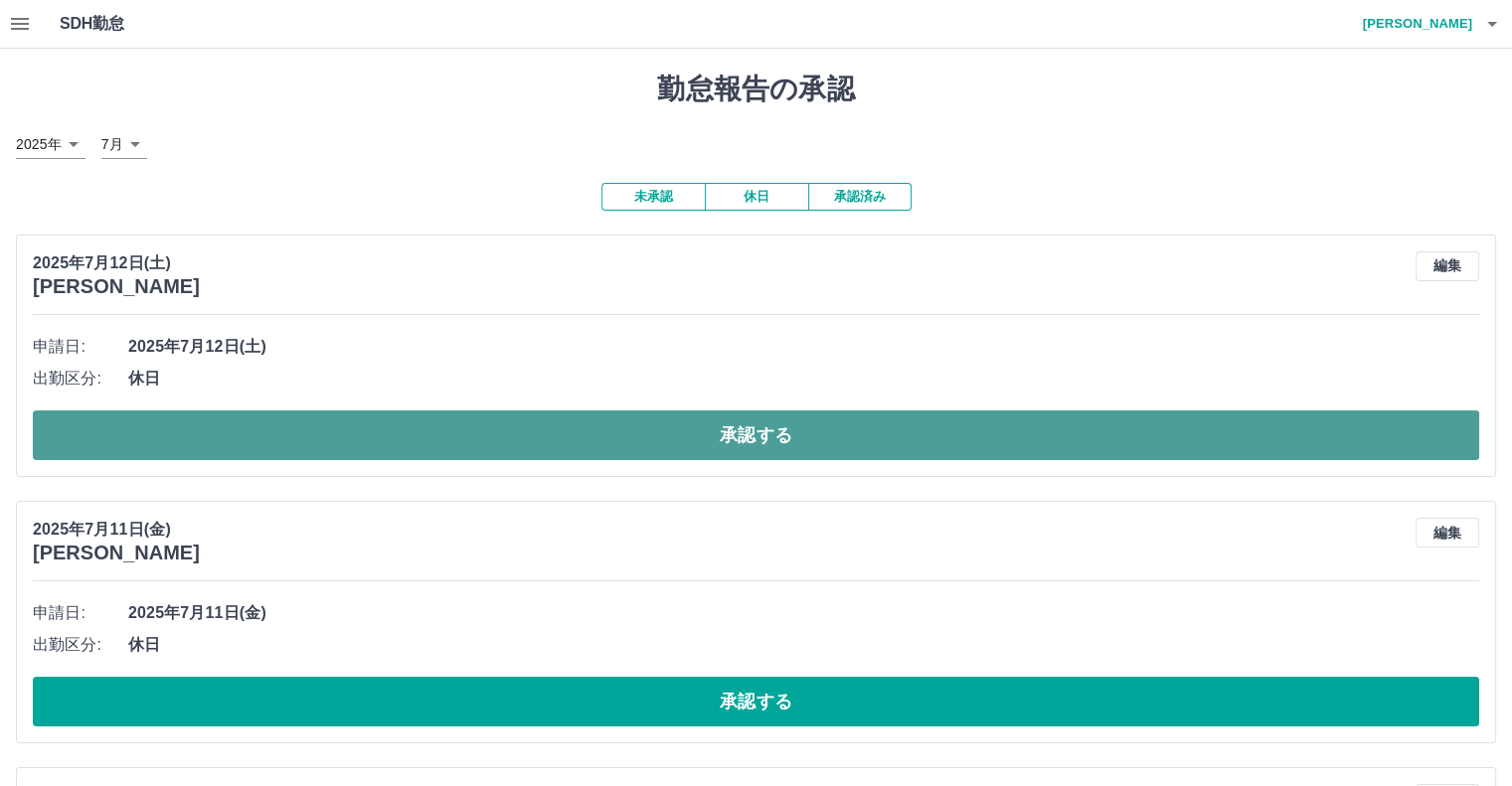 click on "承認する" at bounding box center [756, 435] 